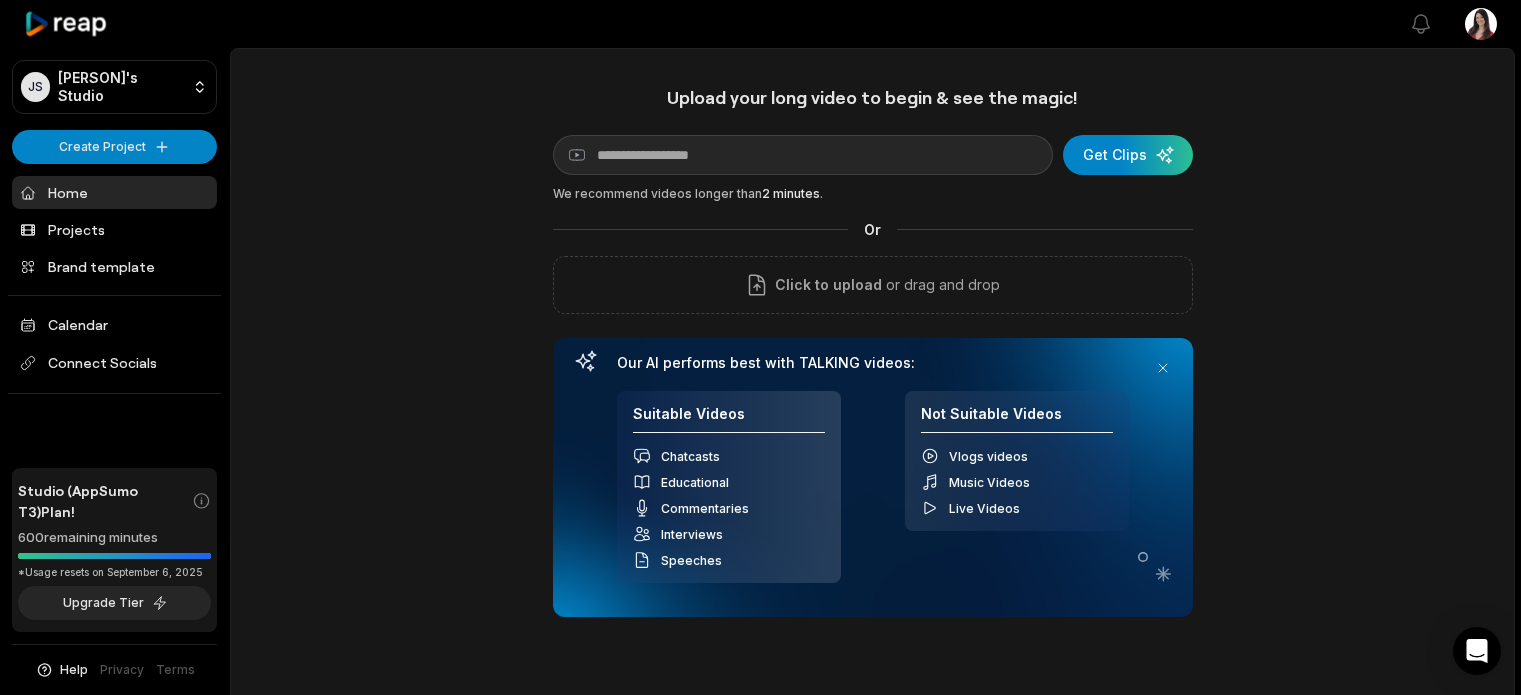 scroll, scrollTop: 0, scrollLeft: 0, axis: both 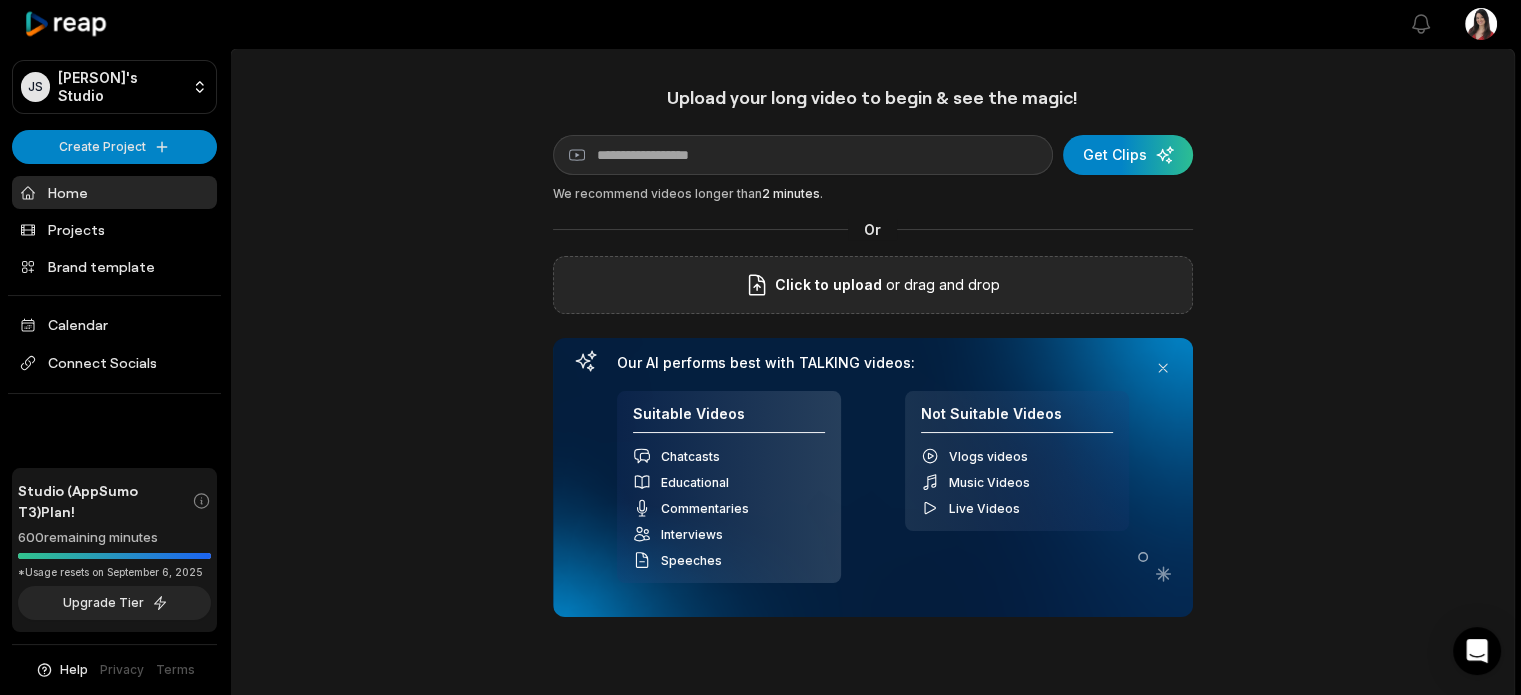 click on "or drag and drop" at bounding box center (941, 285) 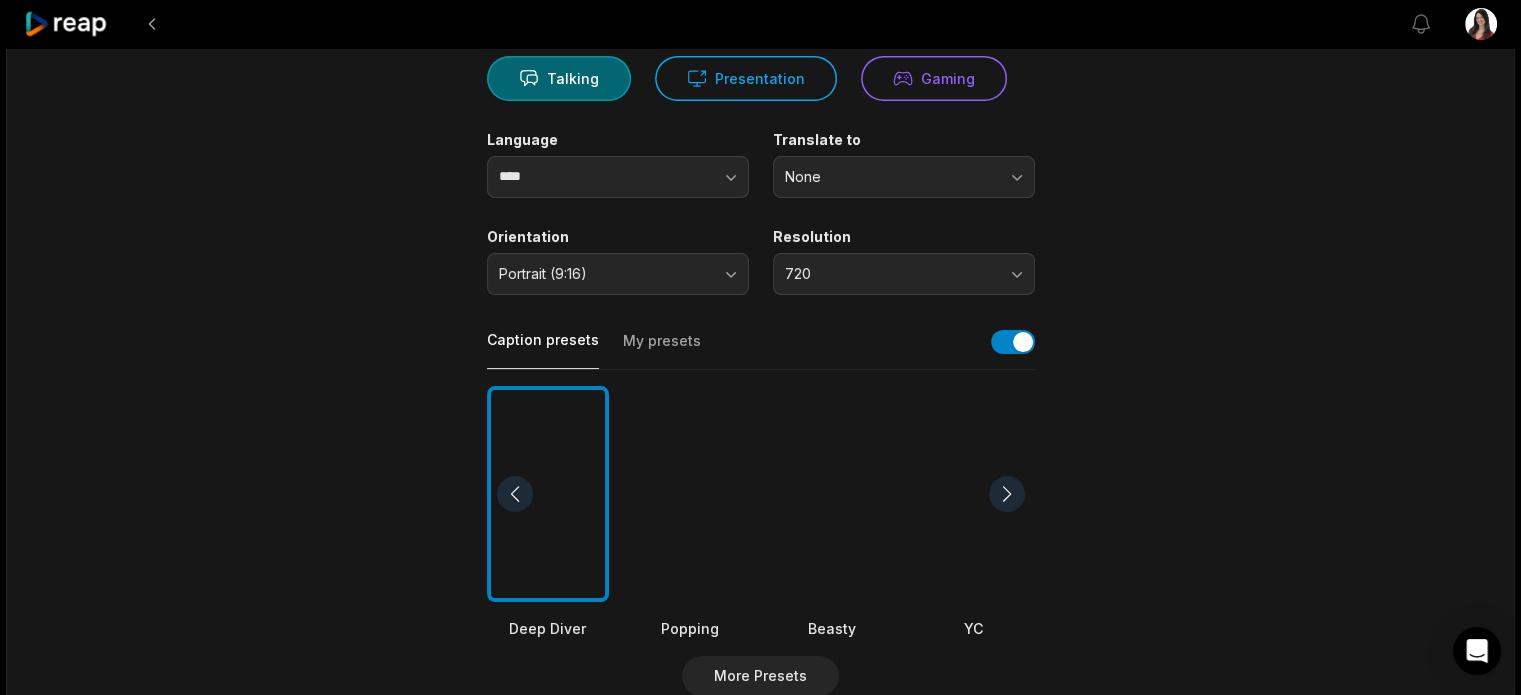 scroll, scrollTop: 200, scrollLeft: 0, axis: vertical 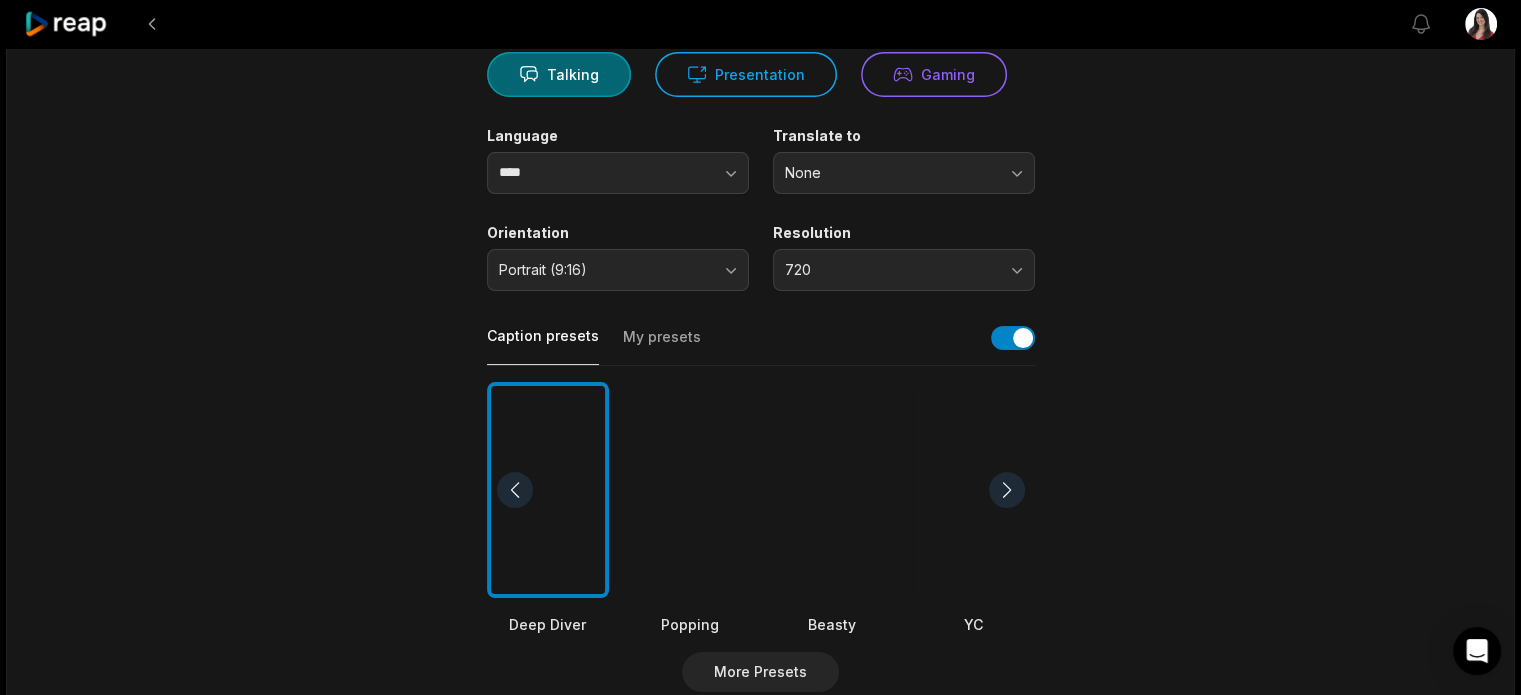 click at bounding box center (832, 490) 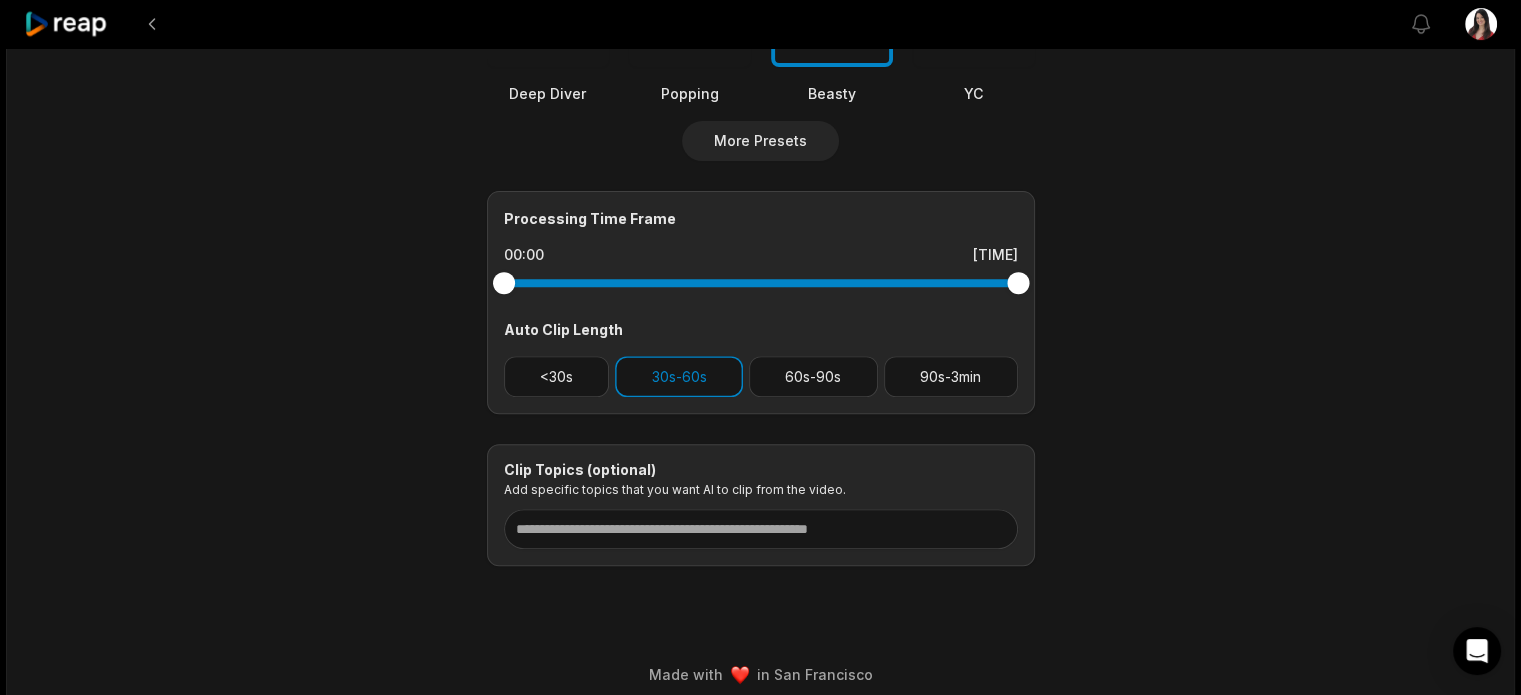 scroll, scrollTop: 744, scrollLeft: 0, axis: vertical 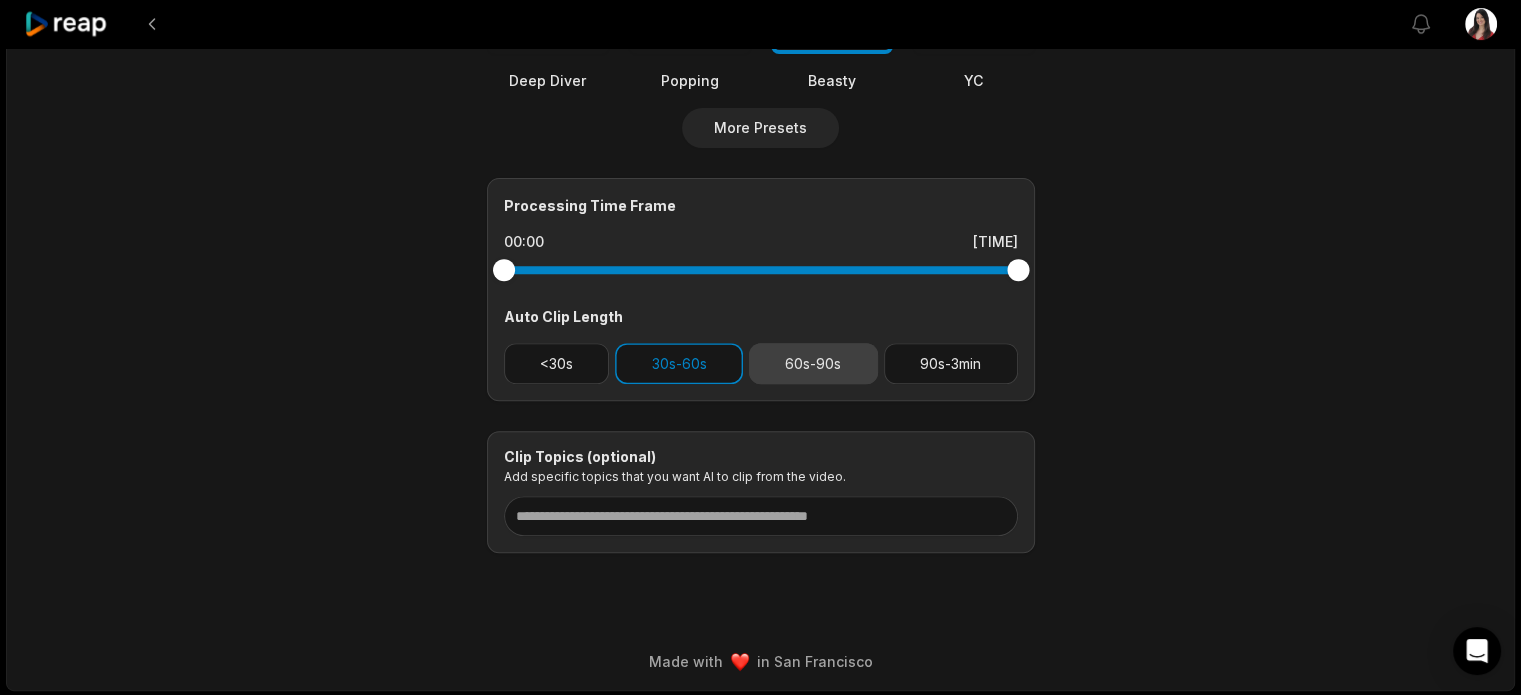 click on "60s-90s" at bounding box center [813, 363] 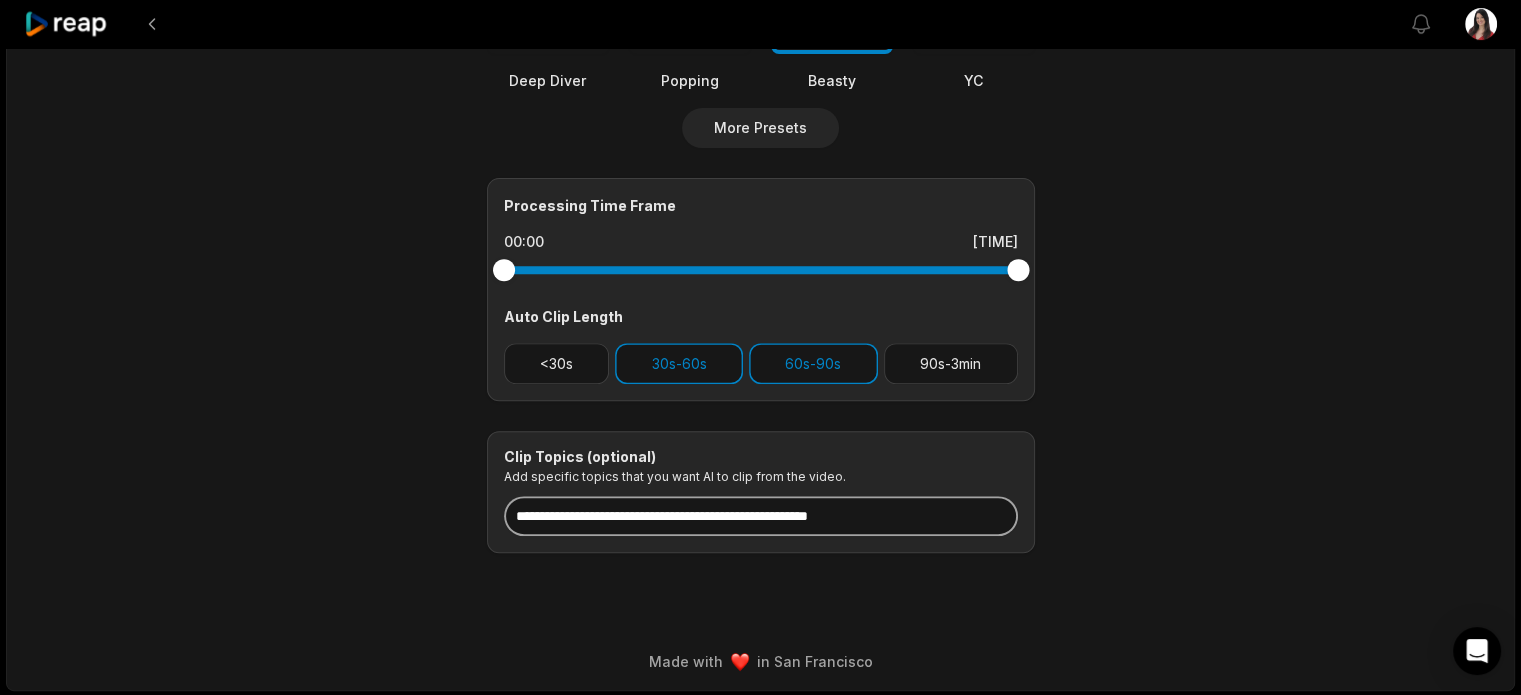 click at bounding box center (761, 516) 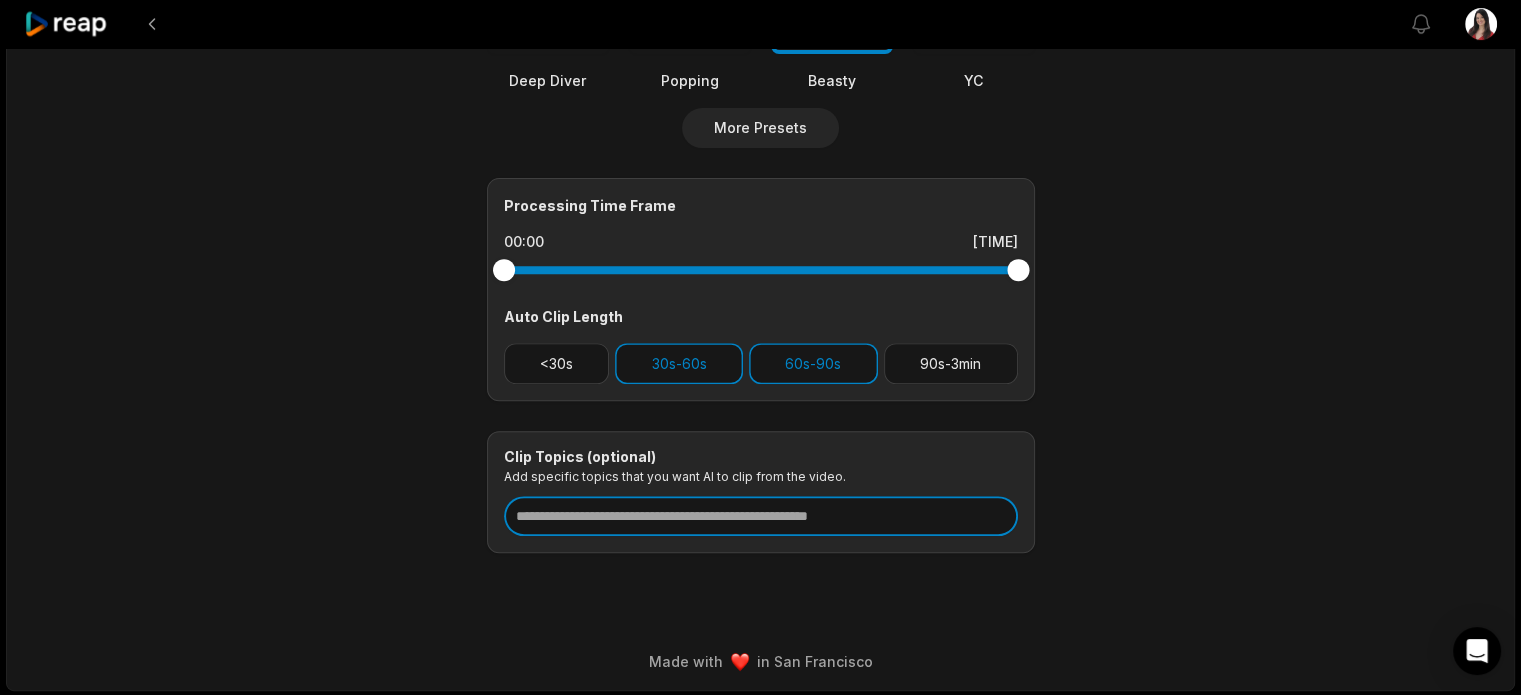paste on "**********" 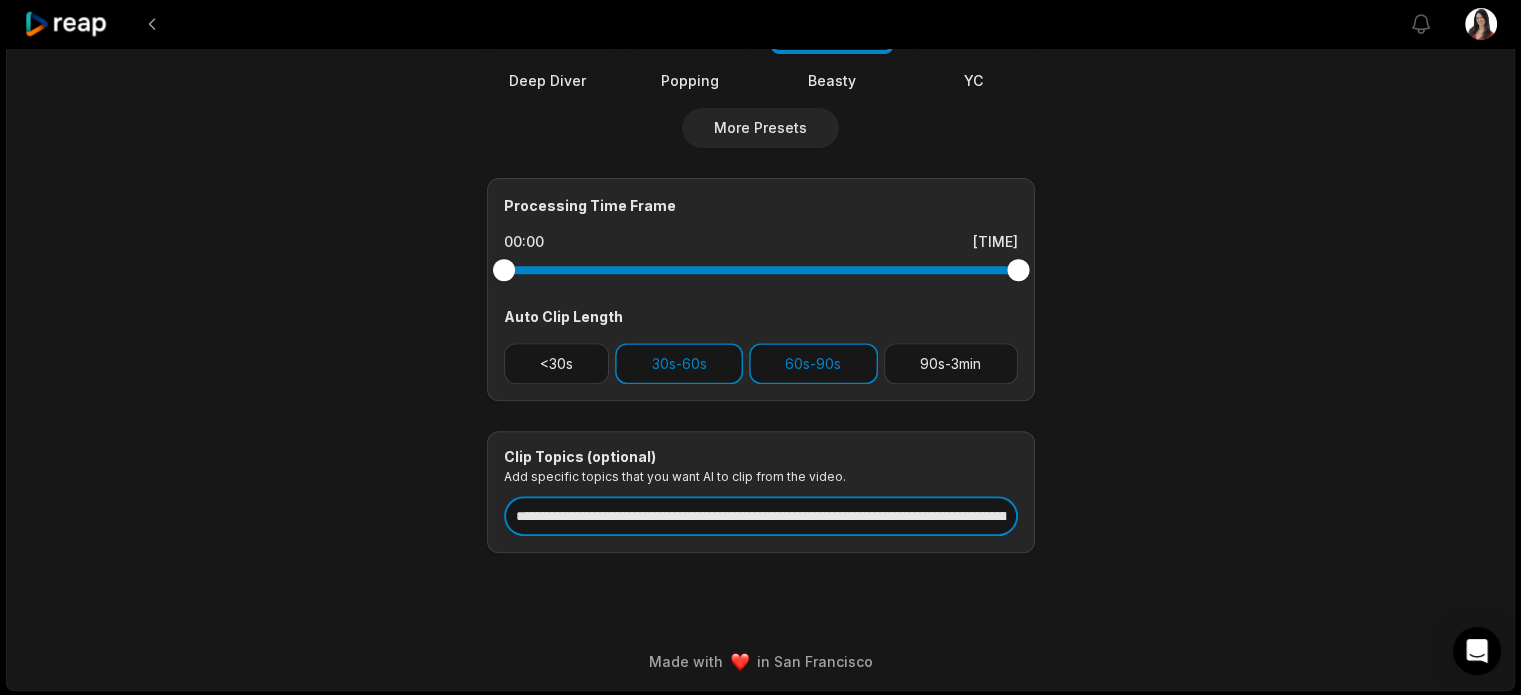 scroll, scrollTop: 0, scrollLeft: 6644, axis: horizontal 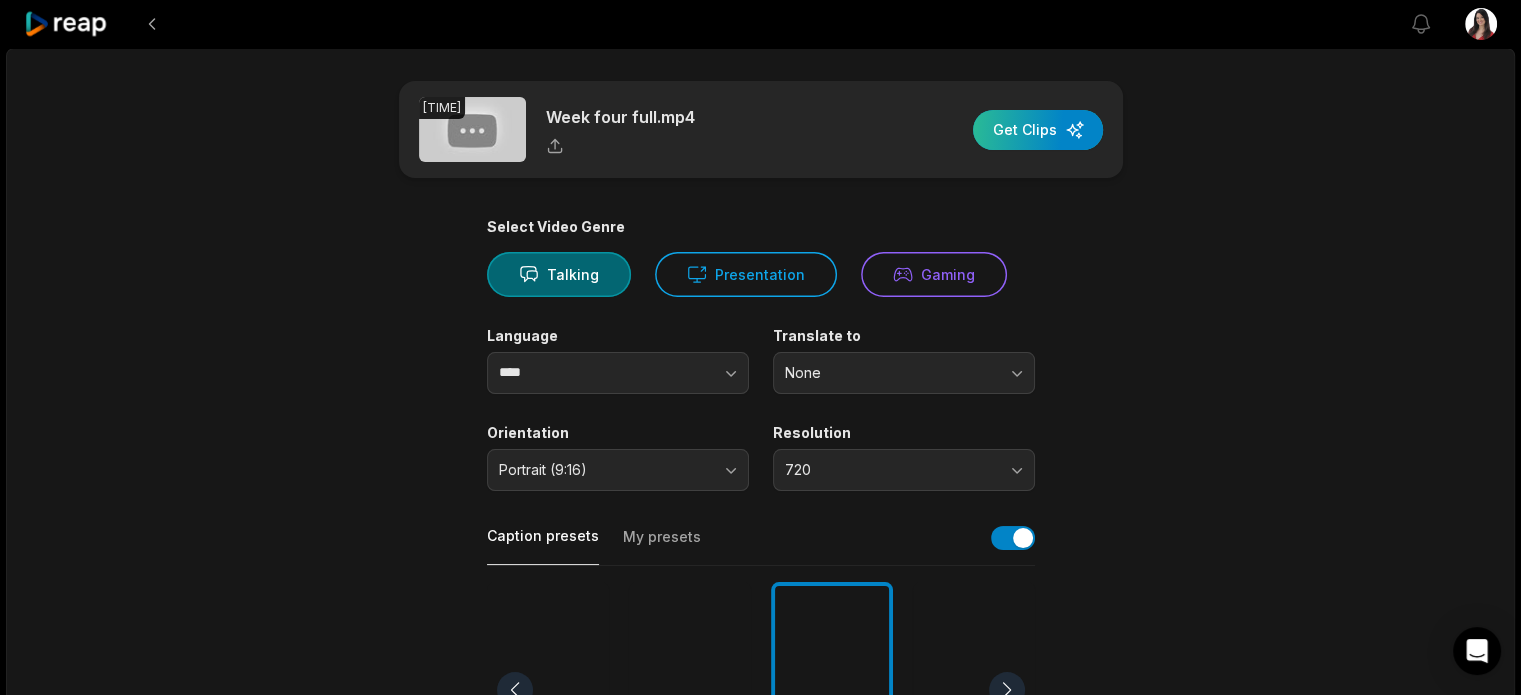 type on "**********" 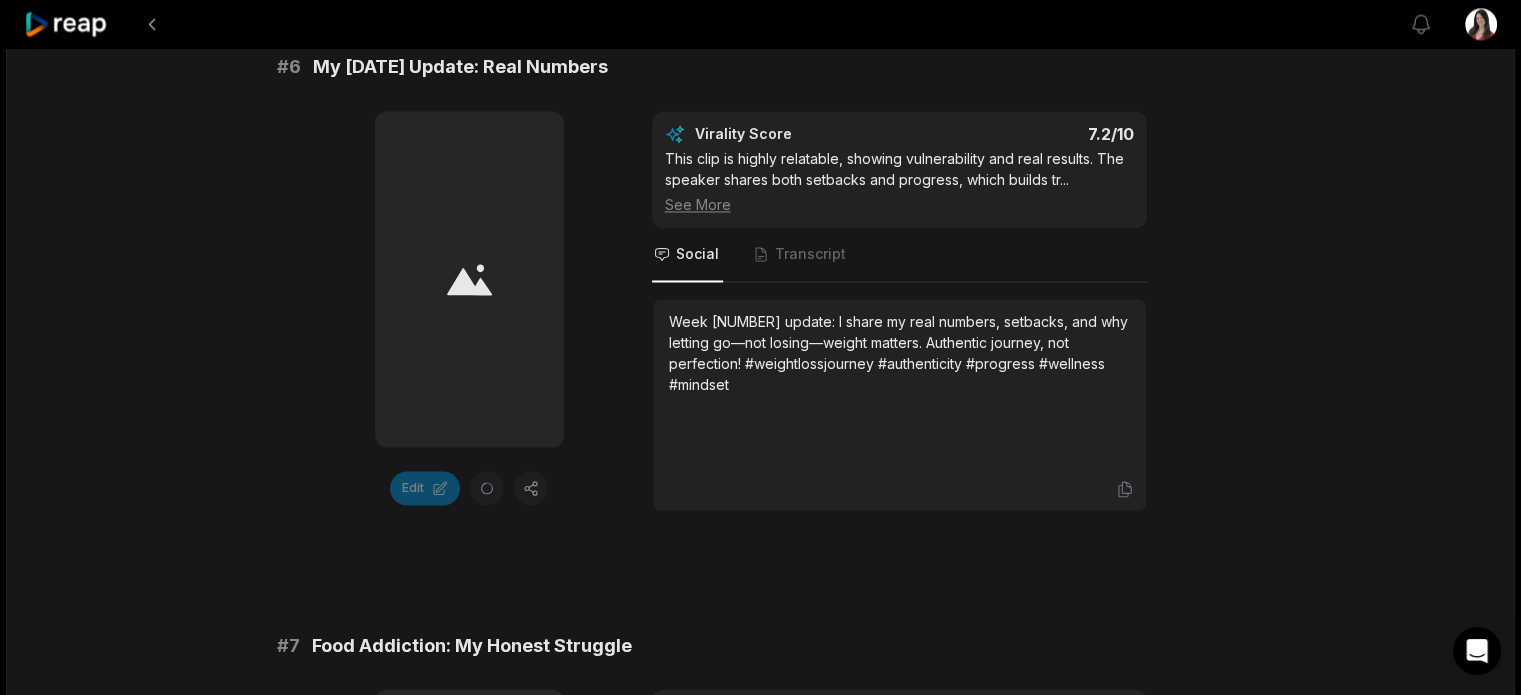scroll, scrollTop: 3300, scrollLeft: 0, axis: vertical 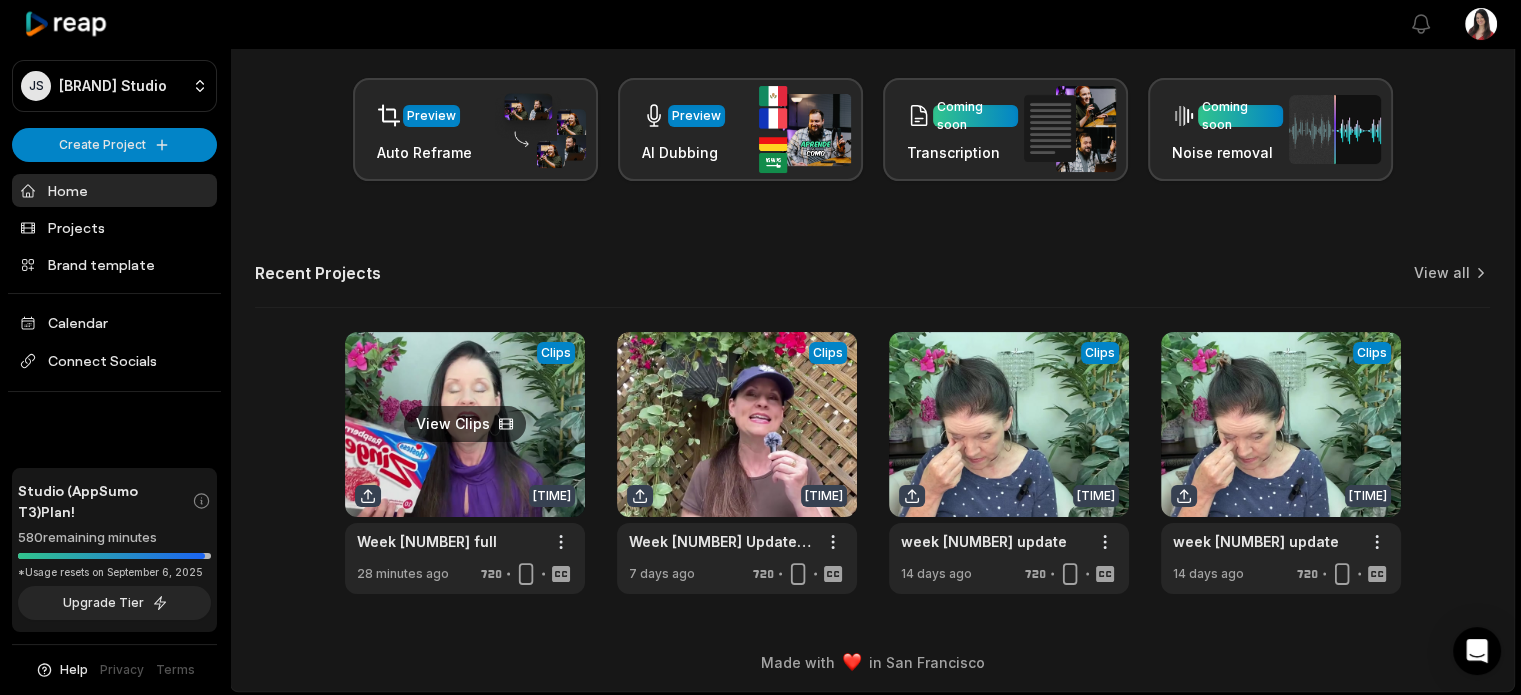 click at bounding box center [465, 463] 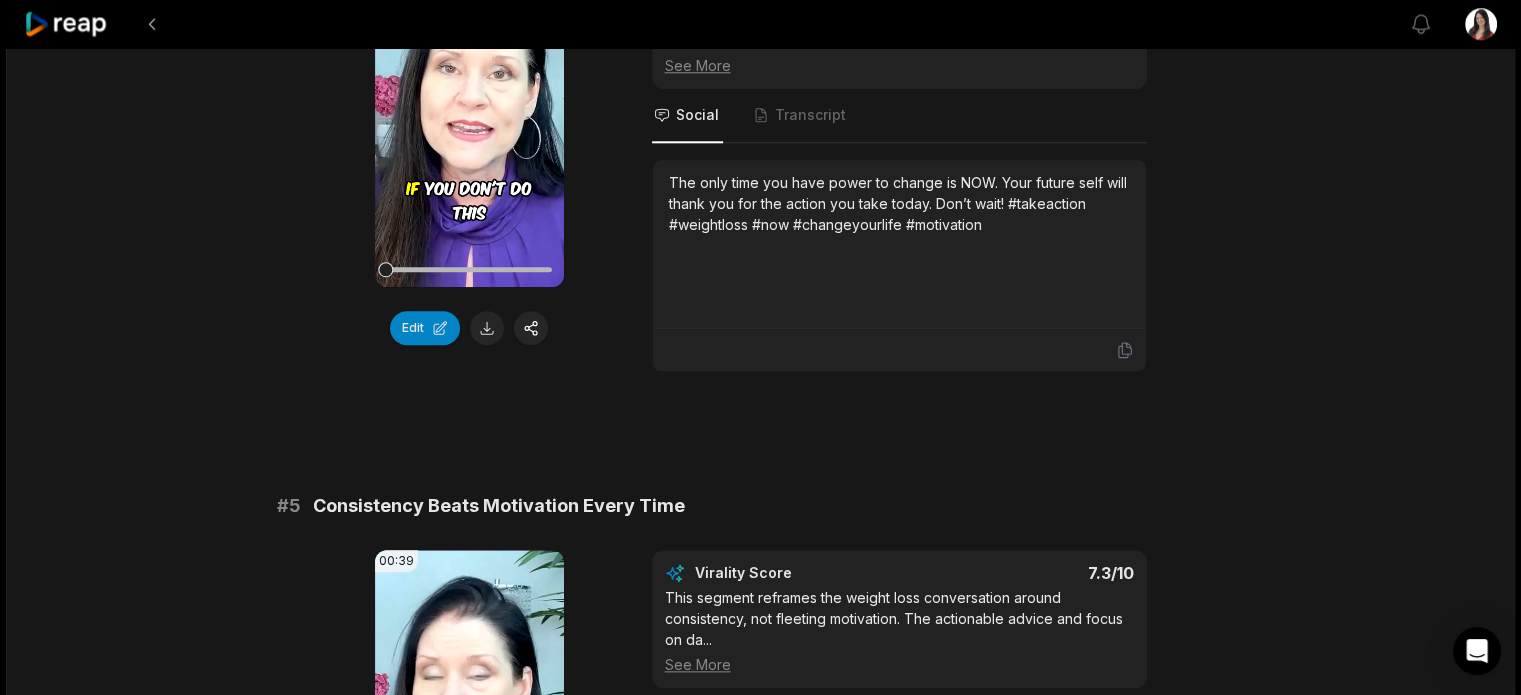 scroll, scrollTop: 3100, scrollLeft: 0, axis: vertical 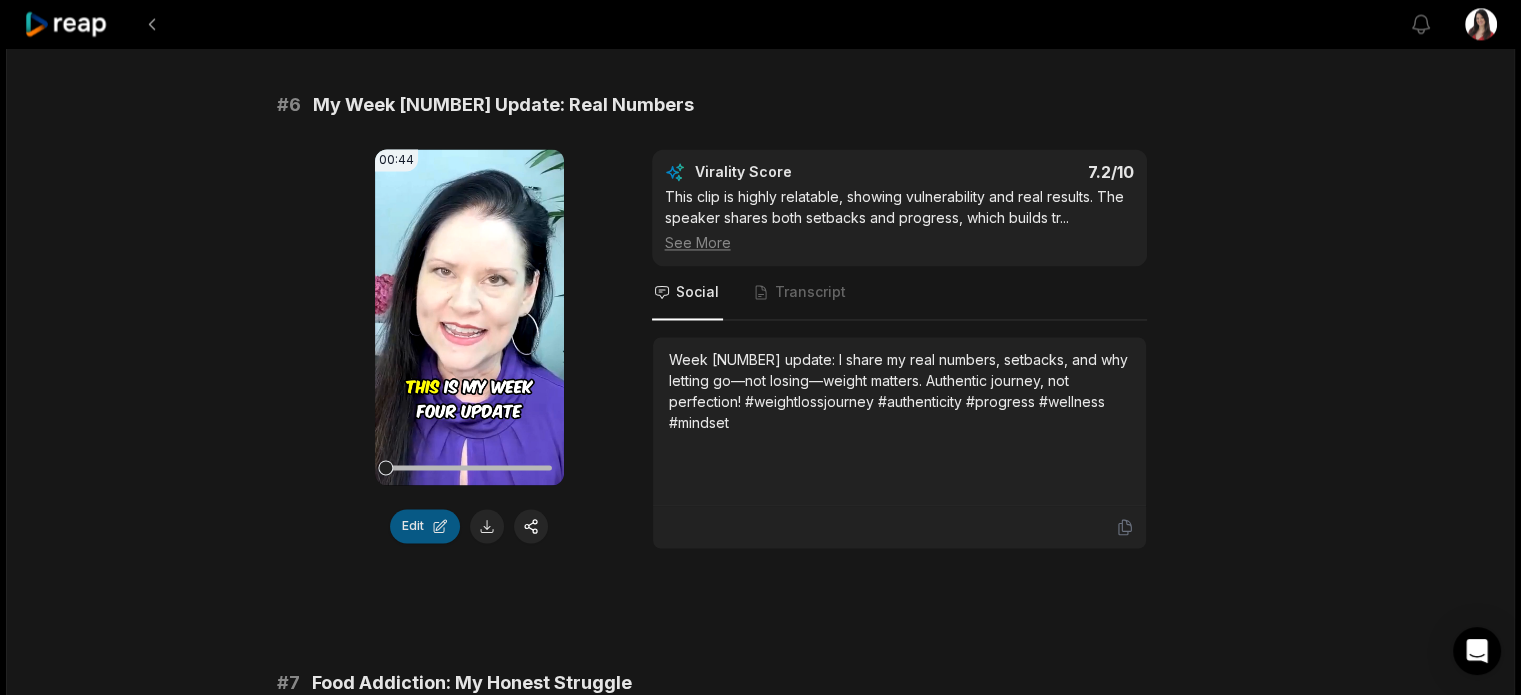 click on "Edit" at bounding box center (425, 526) 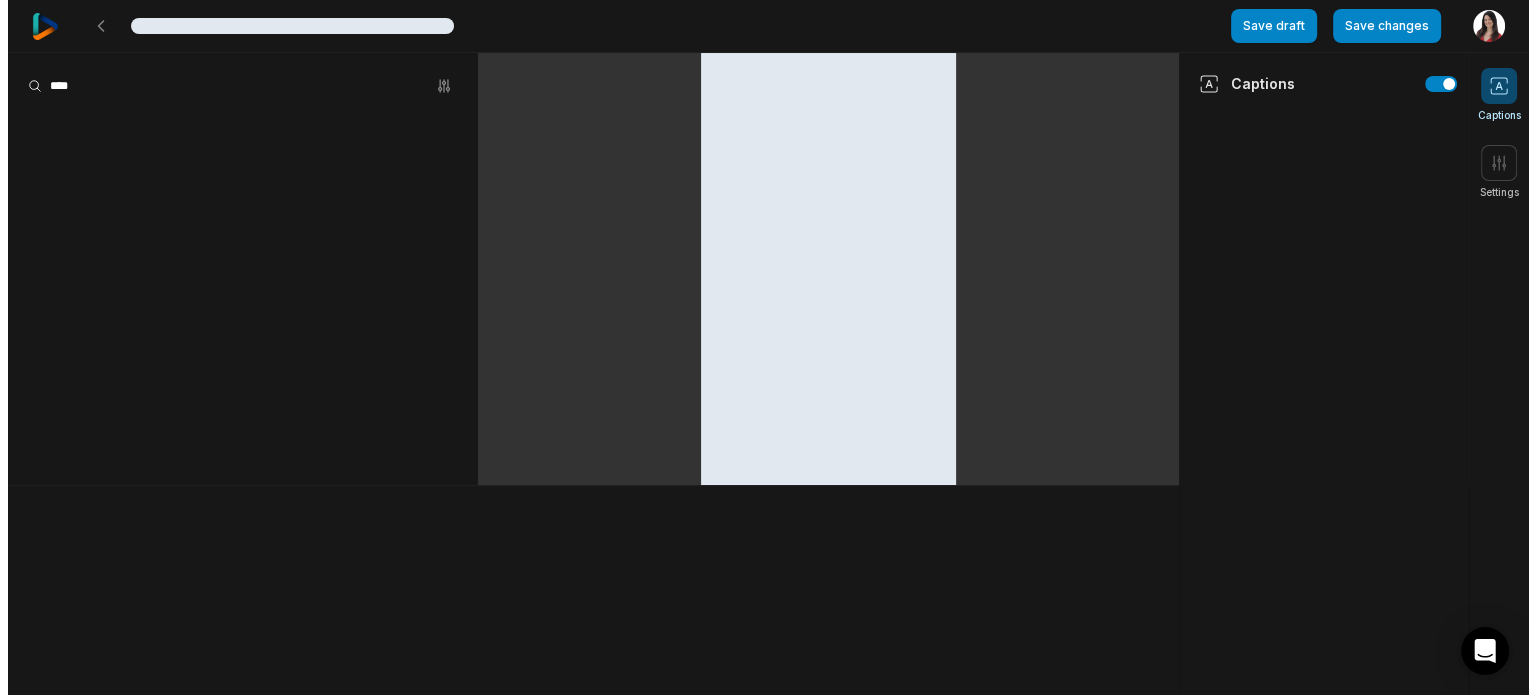 scroll, scrollTop: 0, scrollLeft: 0, axis: both 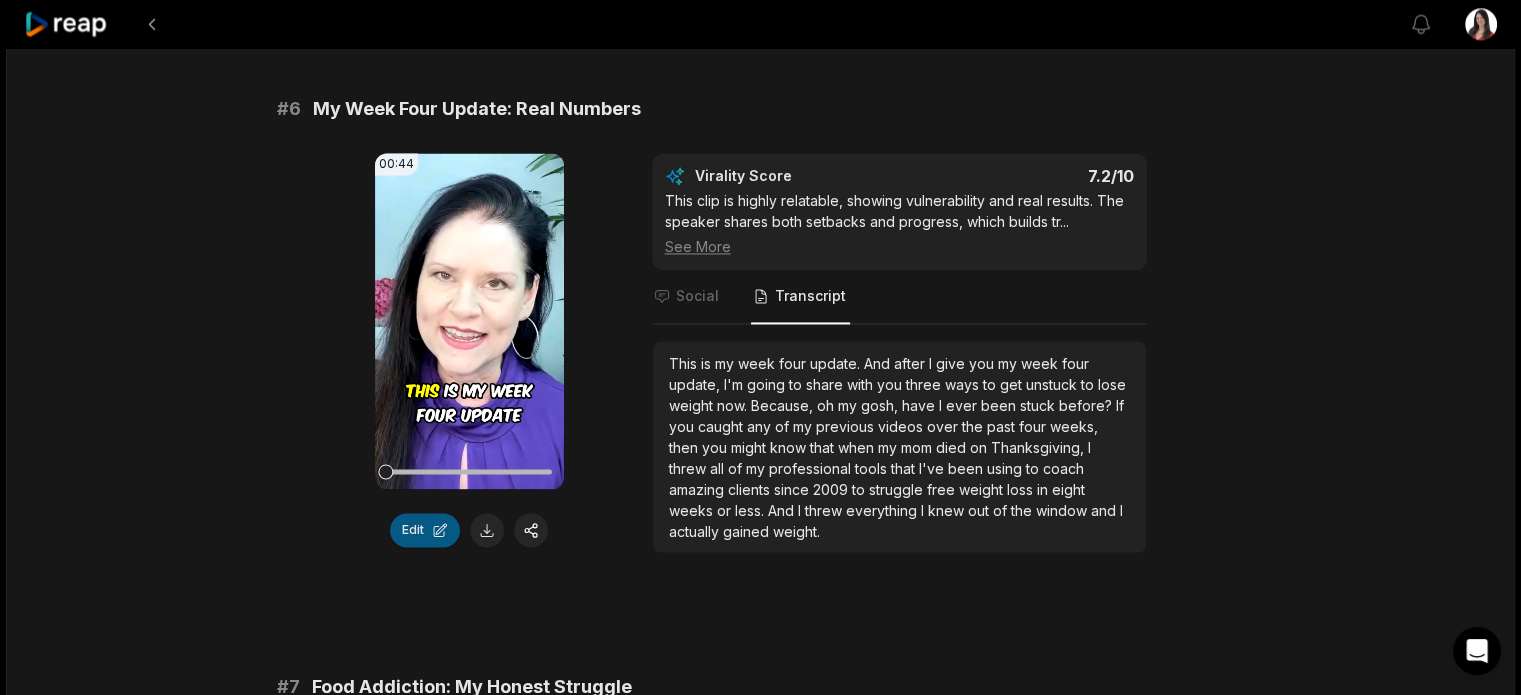 click on "Edit" at bounding box center (425, 530) 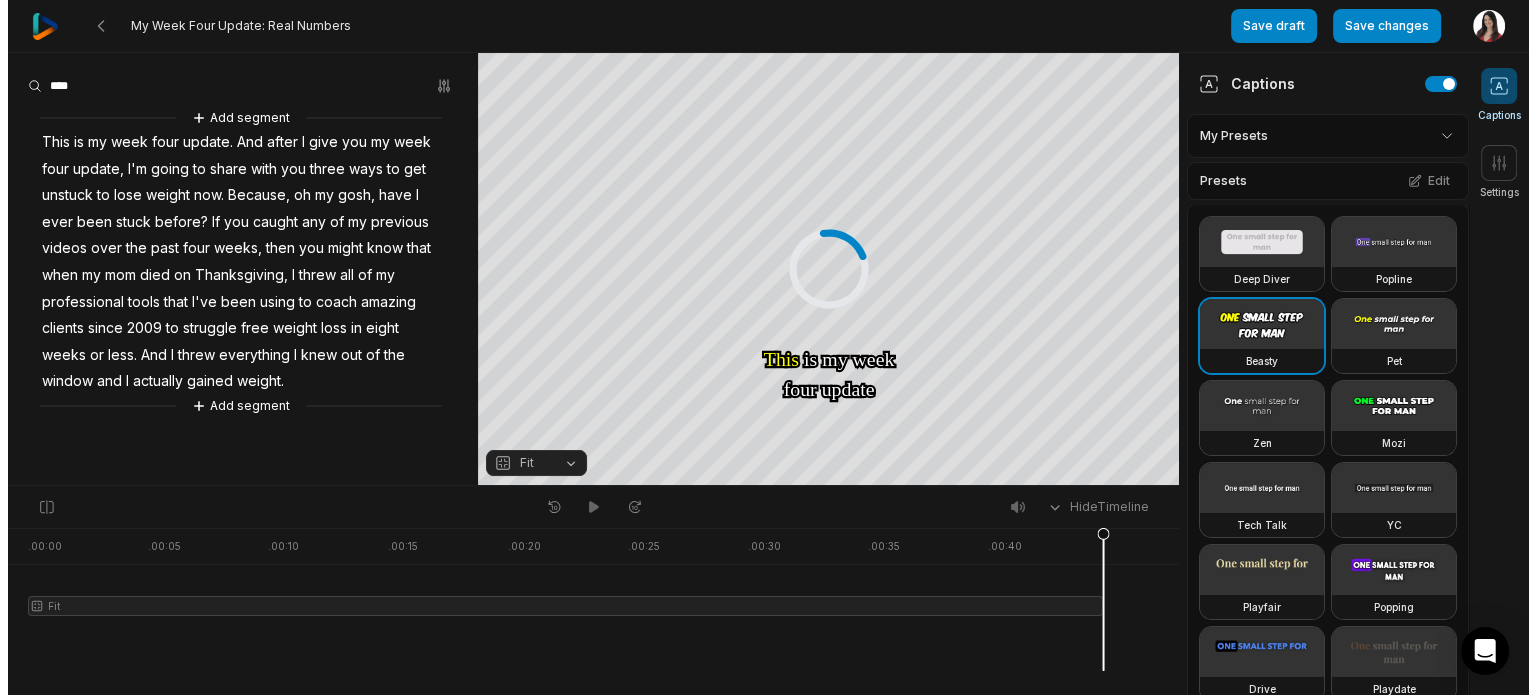 scroll, scrollTop: 0, scrollLeft: 0, axis: both 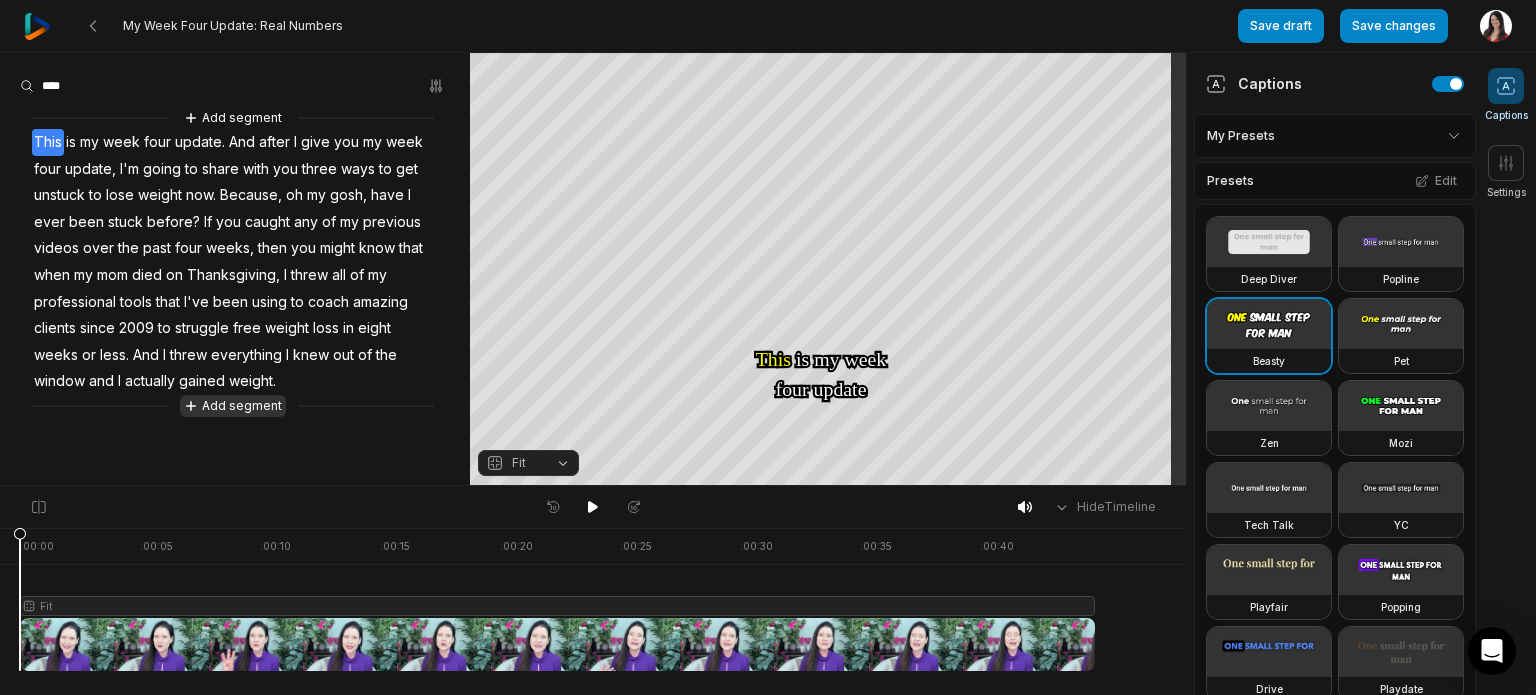 click on "Add segment" at bounding box center (233, 406) 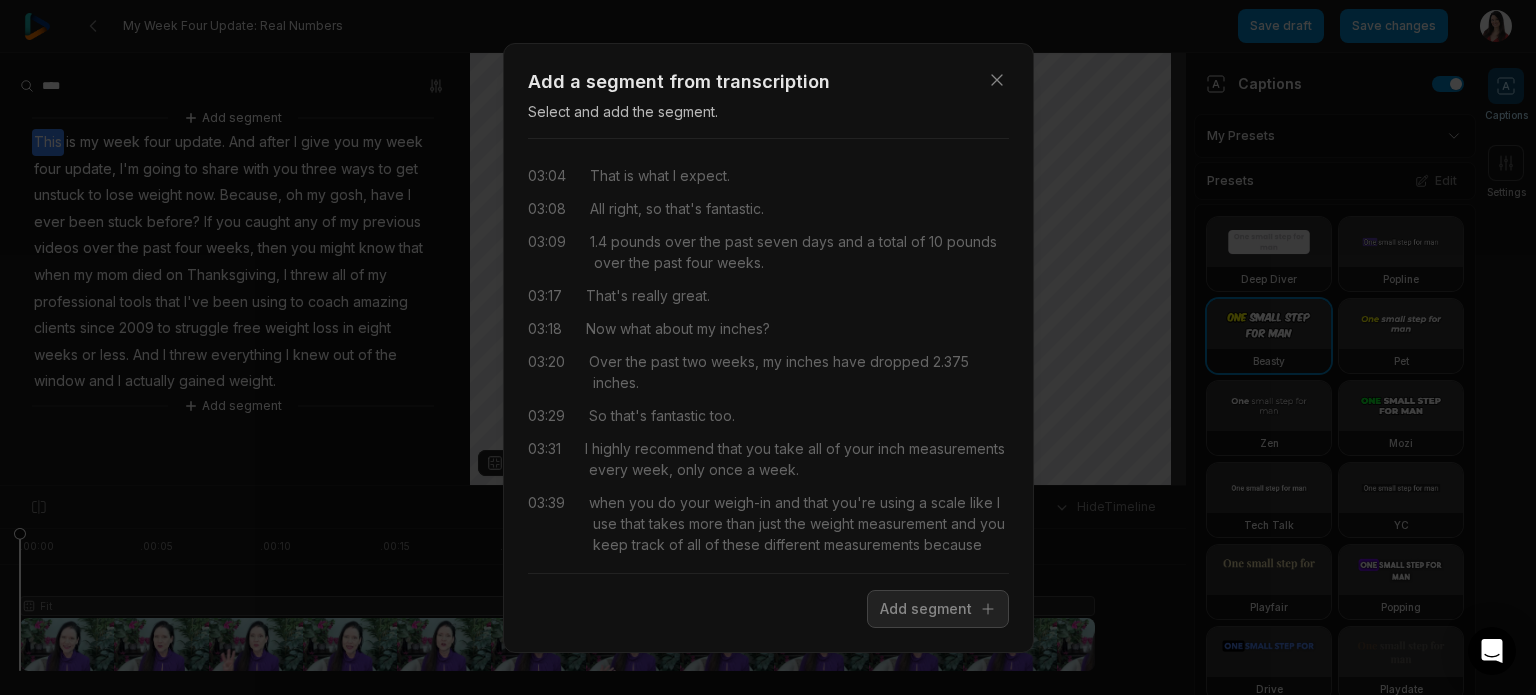 scroll, scrollTop: 874, scrollLeft: 0, axis: vertical 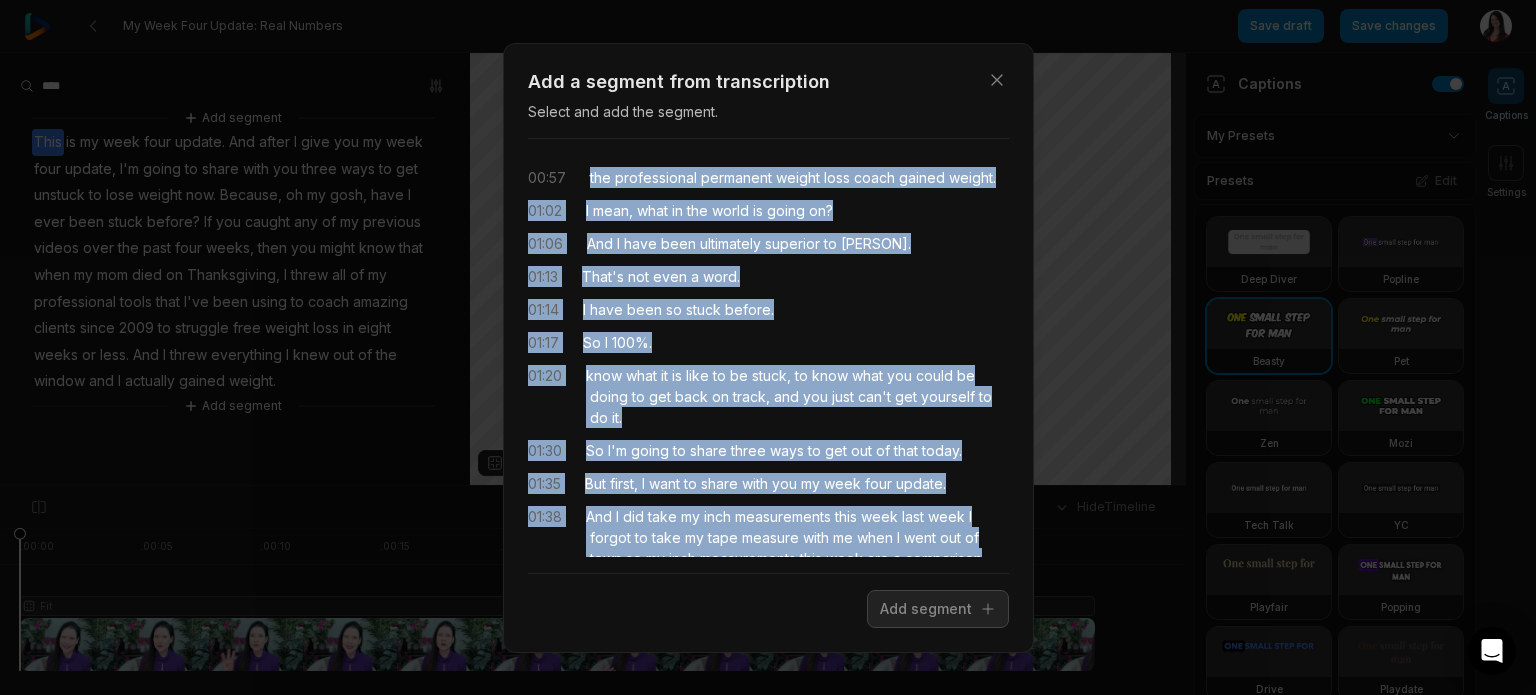drag, startPoint x: 759, startPoint y: 353, endPoint x: 584, endPoint y: 177, distance: 248.19548 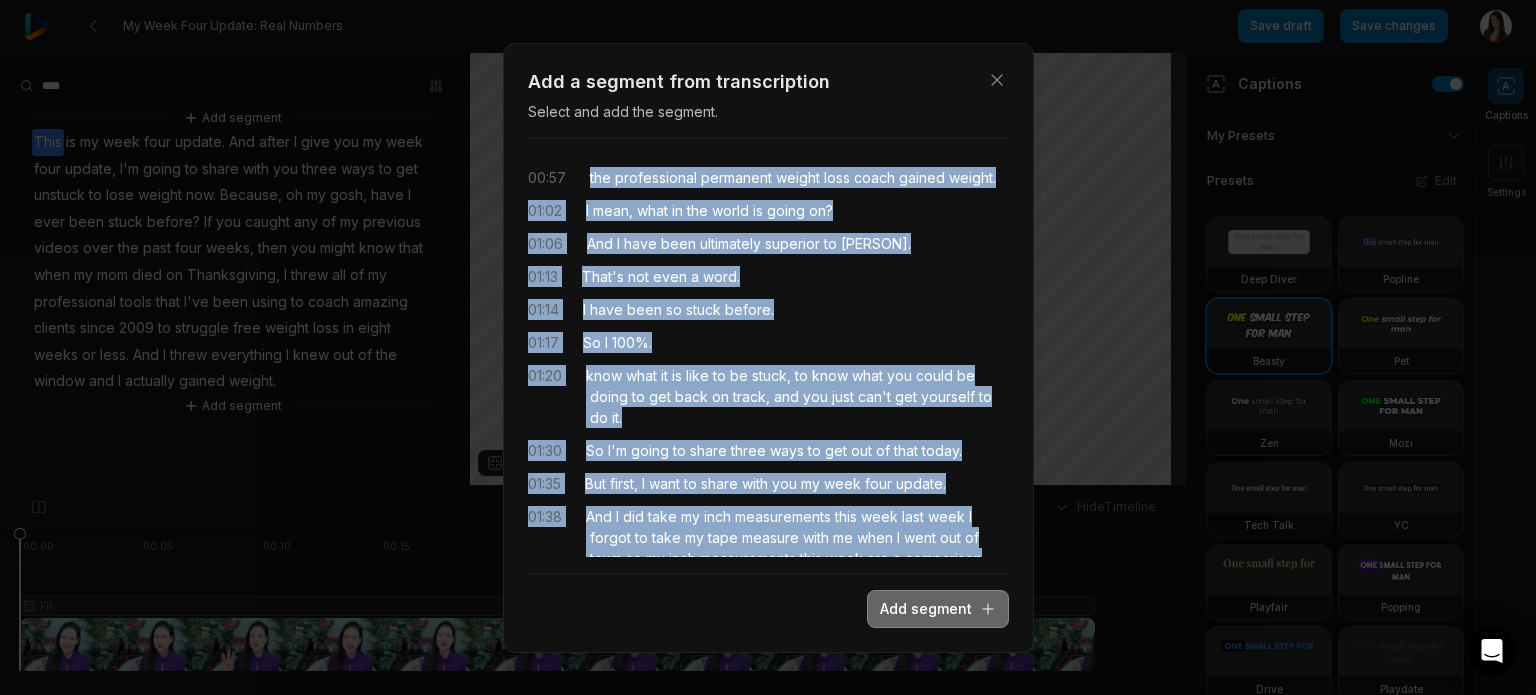 click on "Add segment" at bounding box center (938, 609) 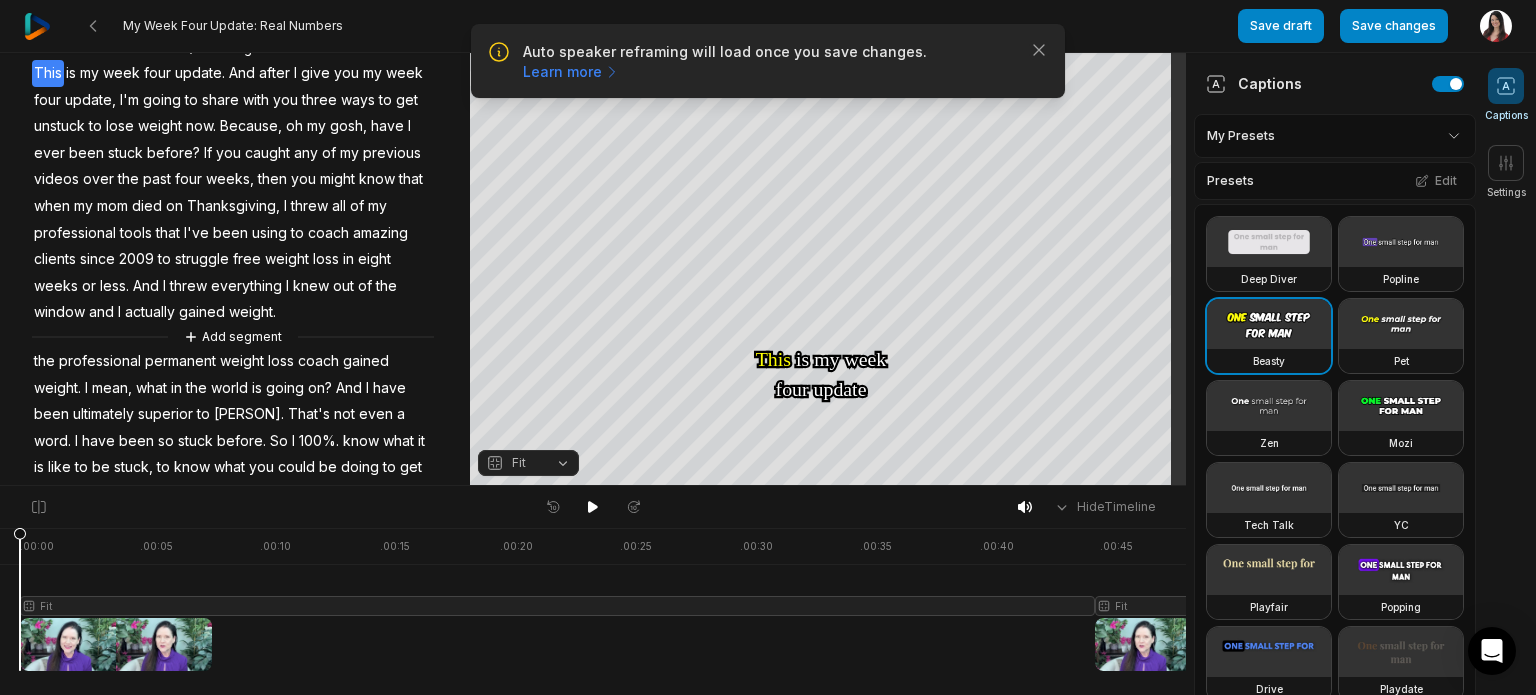 scroll, scrollTop: 100, scrollLeft: 0, axis: vertical 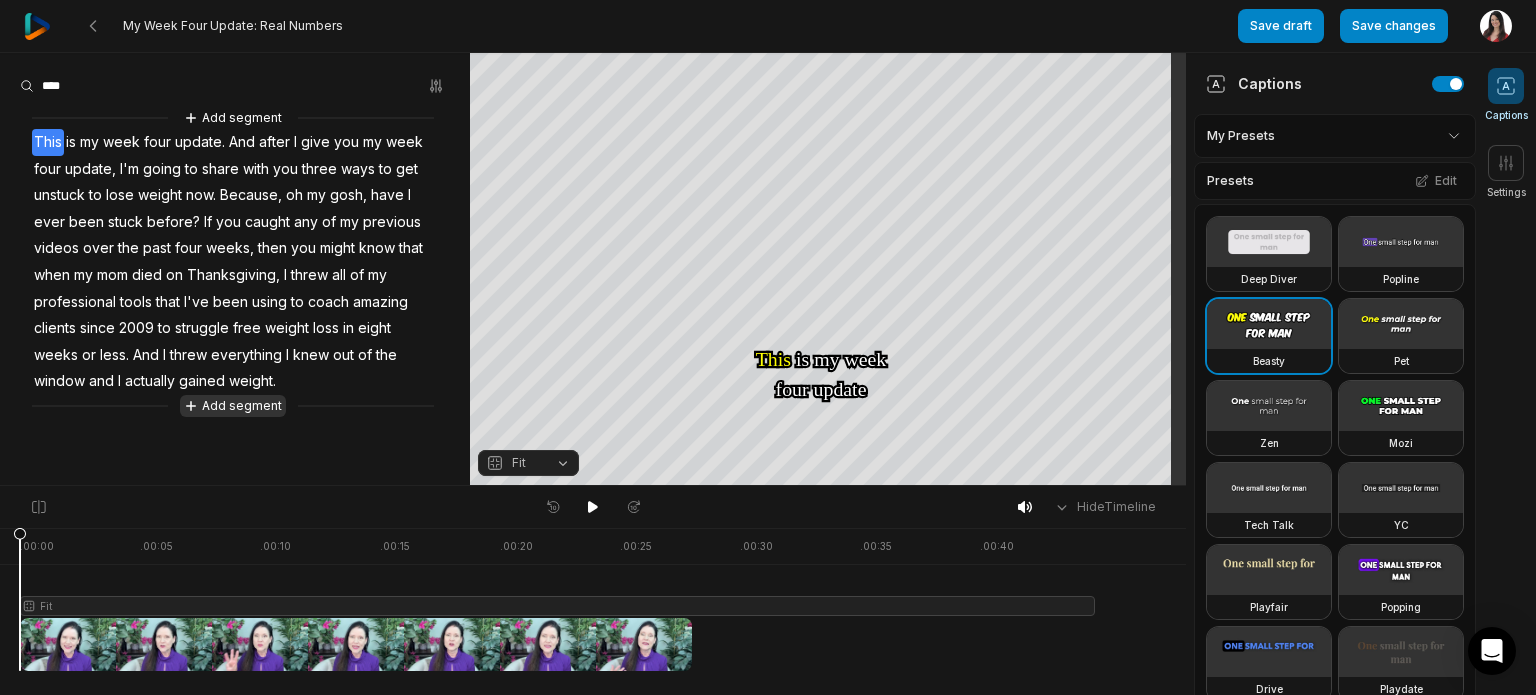 click on "Add segment" at bounding box center (233, 406) 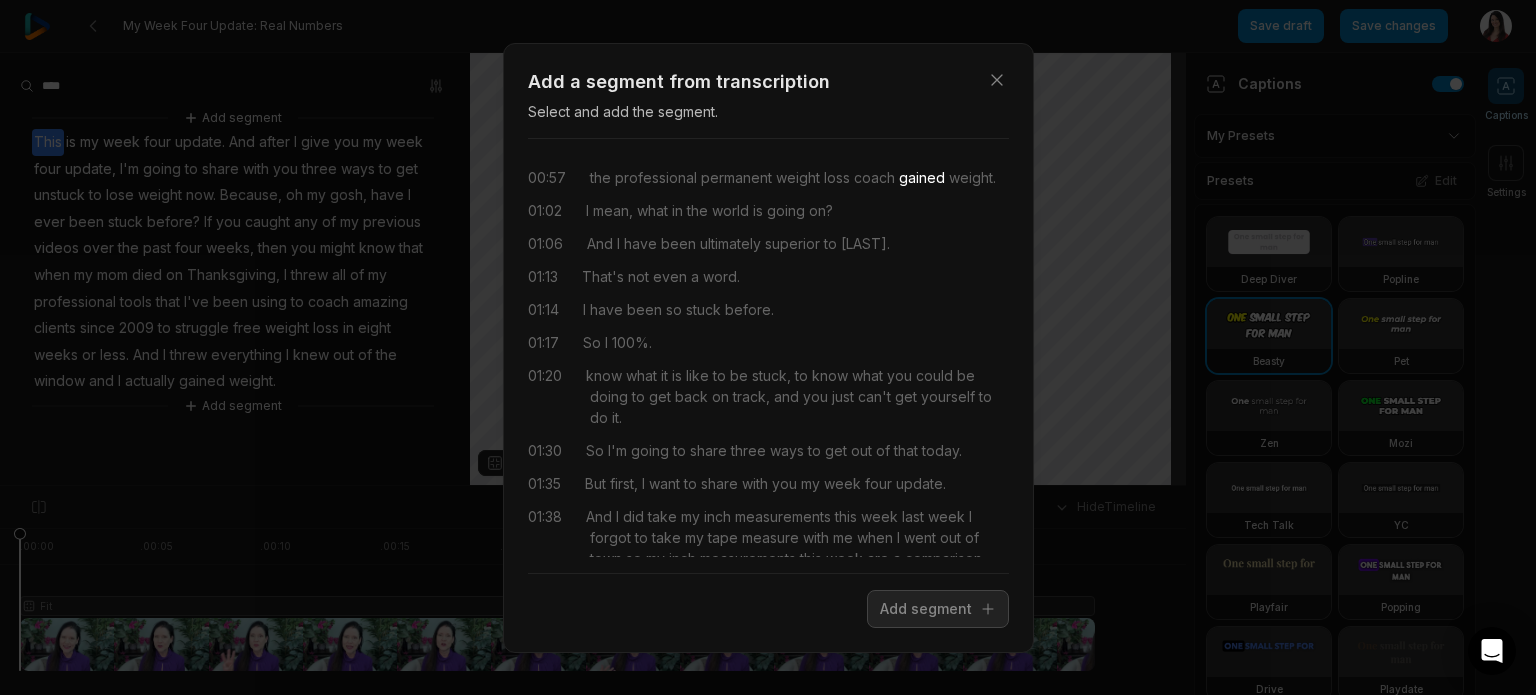 click on "00:57 the   professional   permanent   weight   loss   coach   gained   weight. 01:02 I   mean,   what   in   the   world   is   going   on? 01:06 And   I   have   been   ultimately   superior   to   Lee. 01:13 That's   not   even   a   word. 01:14 I   have   been   so   stuck   before. 01:17 So   I   100%. 01:20 know   what   it   is   like   to   be   stuck,   to   know   what   you   could   be   doing   to   get   back   on   track,   and   you   just   can't   get   yourself   to   do   it. 01:30 So   I'm   going   to   share   three   ways   to   get   out   of   that   today. 01:35 But   first,   I   want   to   share   with   you   my   week   four   update. 01:38 And   I   did   take   my   inch   measurements   this   week   last   week   I   forgot   to   take   my   tape   measure   with   me   when   I   went   out   of   town   so   my   inch   measurements   this   week   are   a" at bounding box center (768, 356) 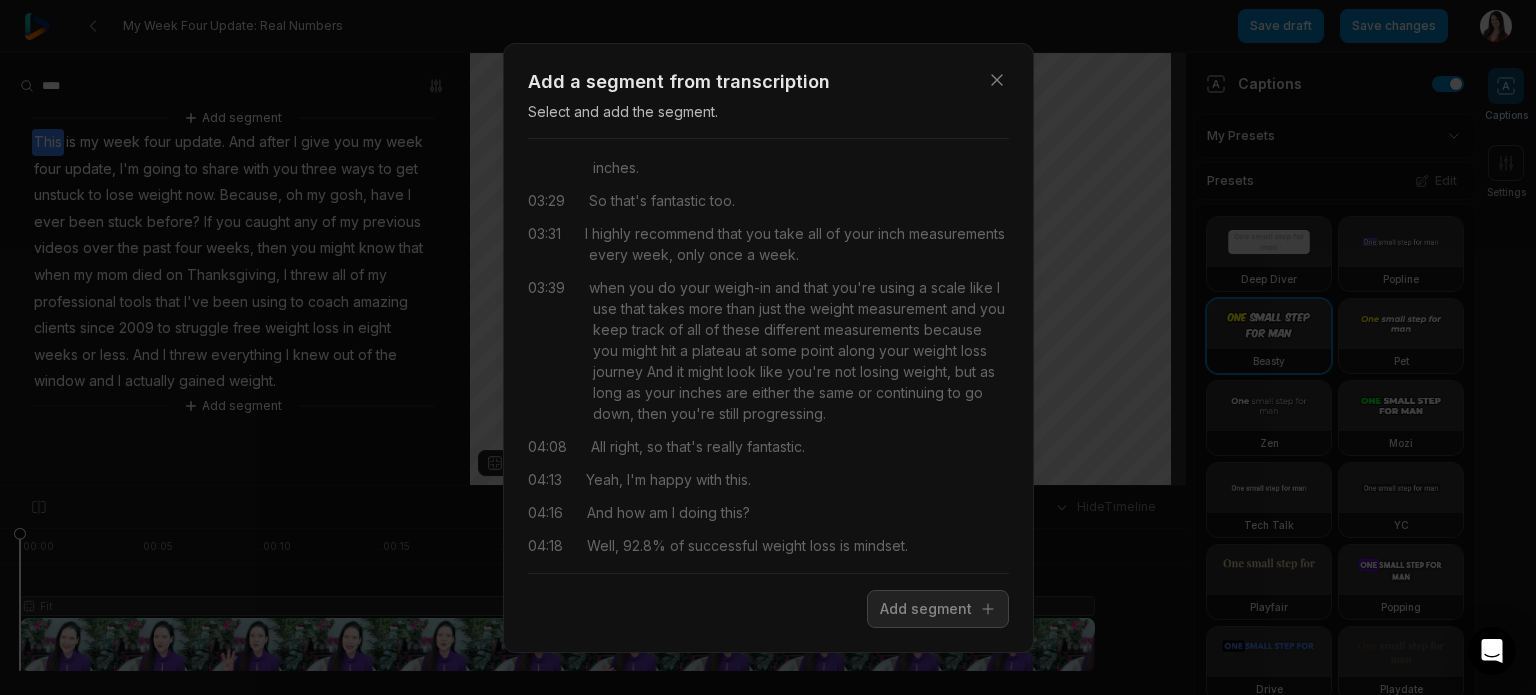 scroll, scrollTop: 1105, scrollLeft: 0, axis: vertical 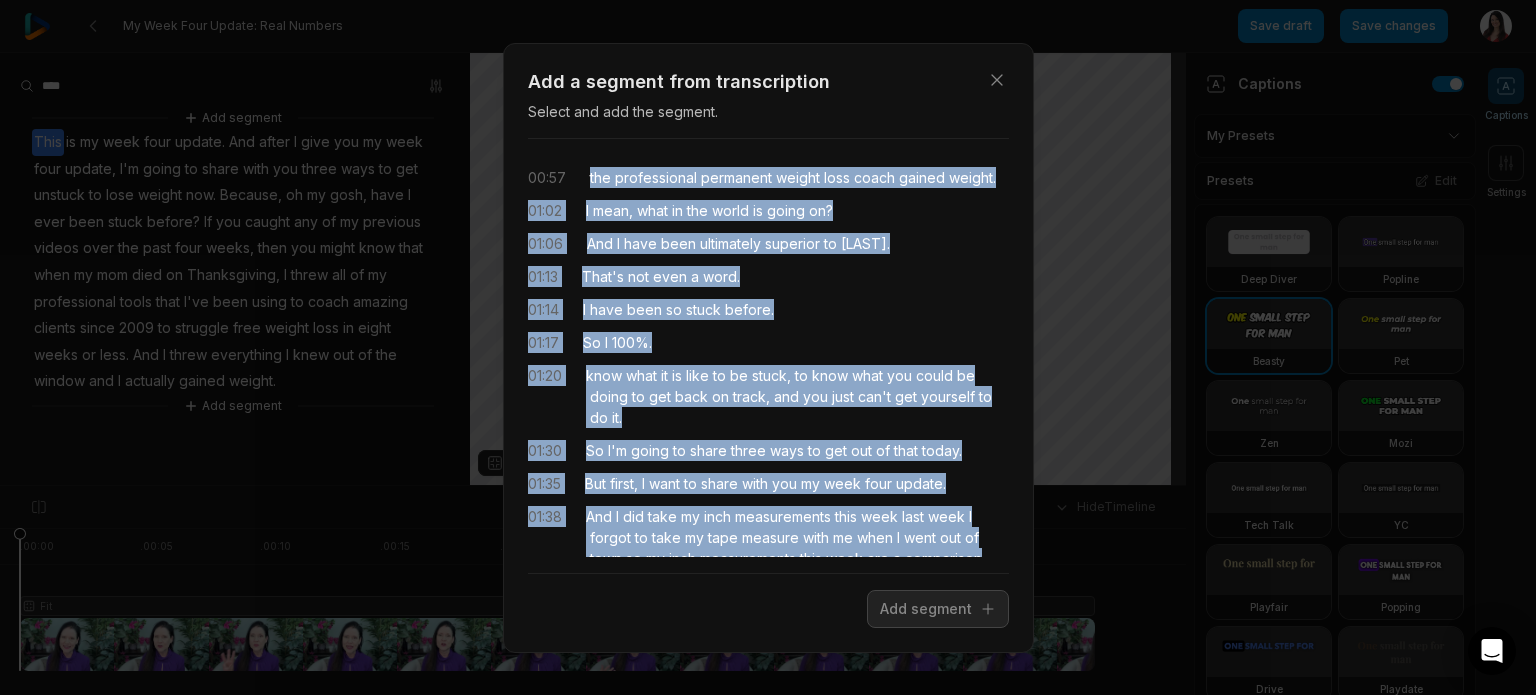 drag, startPoint x: 758, startPoint y: 519, endPoint x: 588, endPoint y: 167, distance: 390.90152 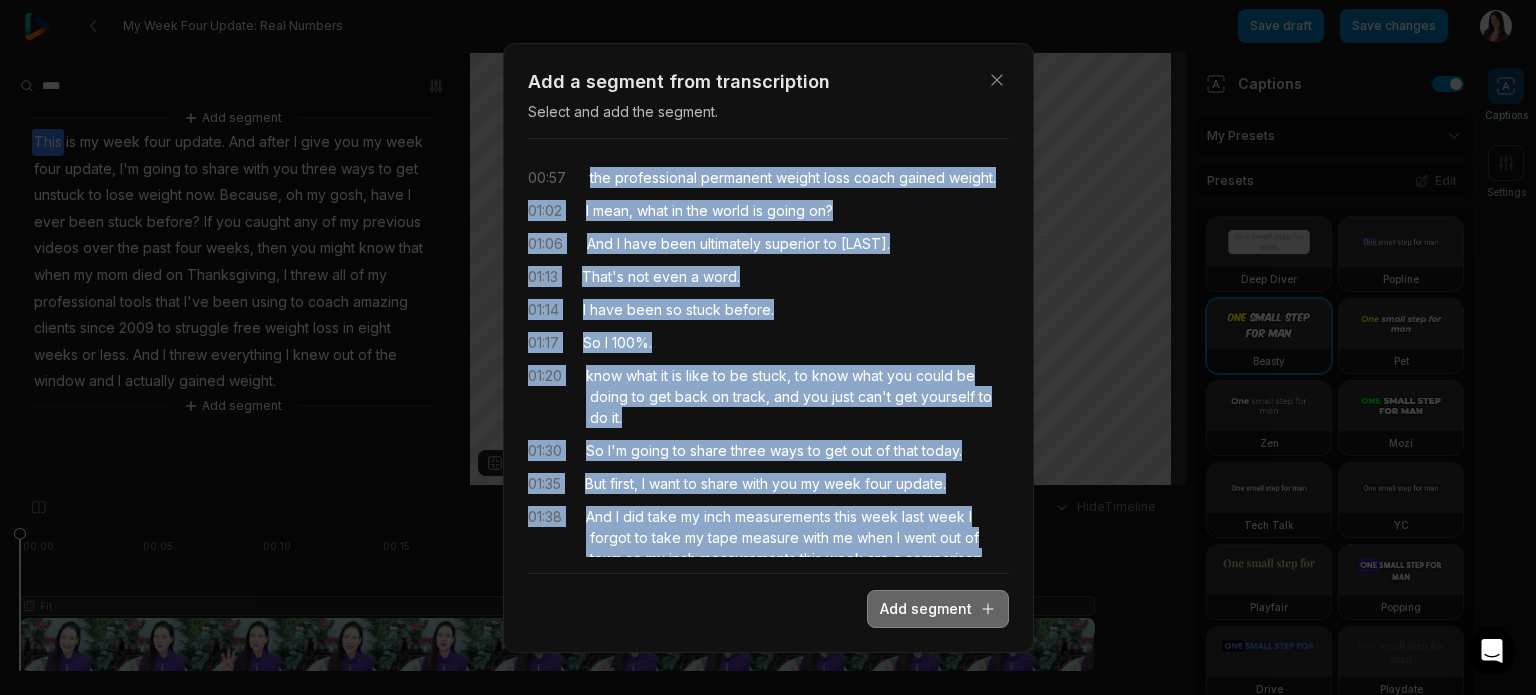 click on "Add segment" at bounding box center [938, 609] 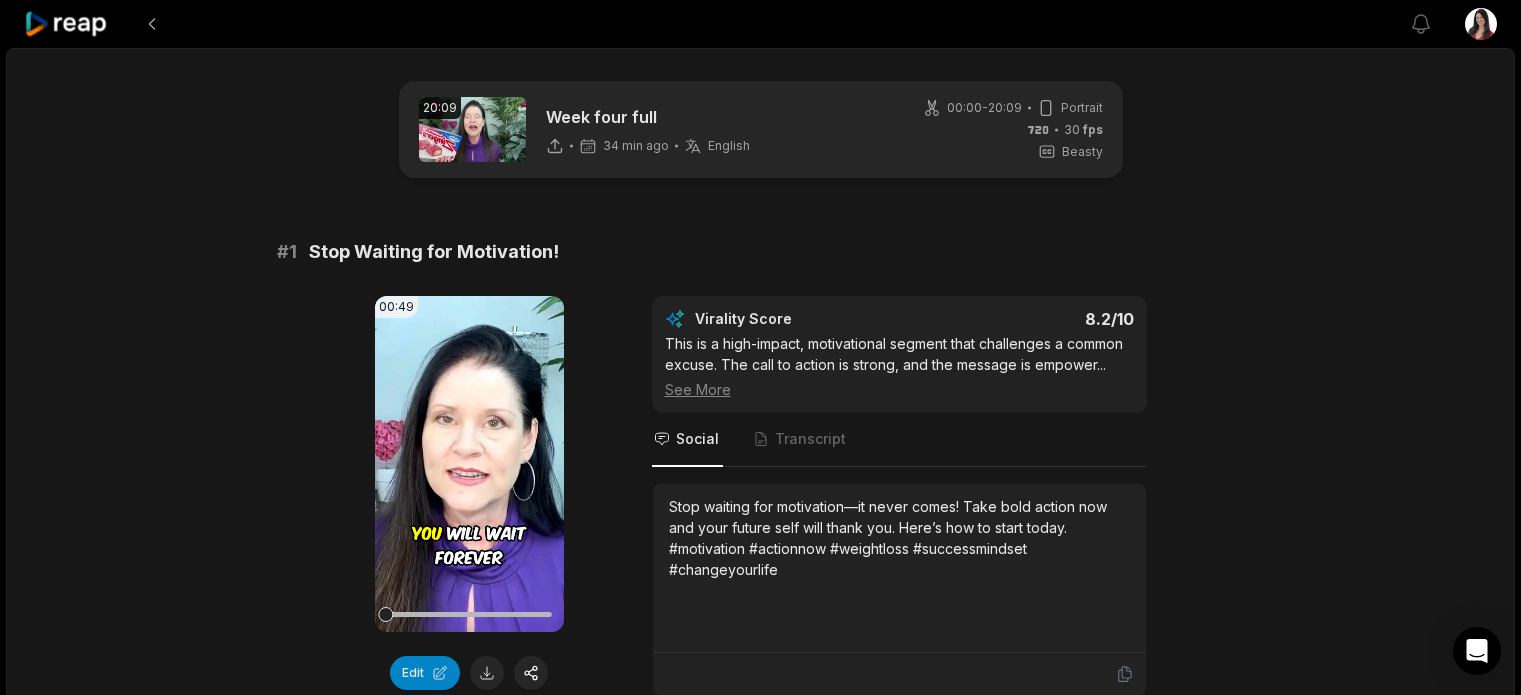 scroll, scrollTop: 3157, scrollLeft: 0, axis: vertical 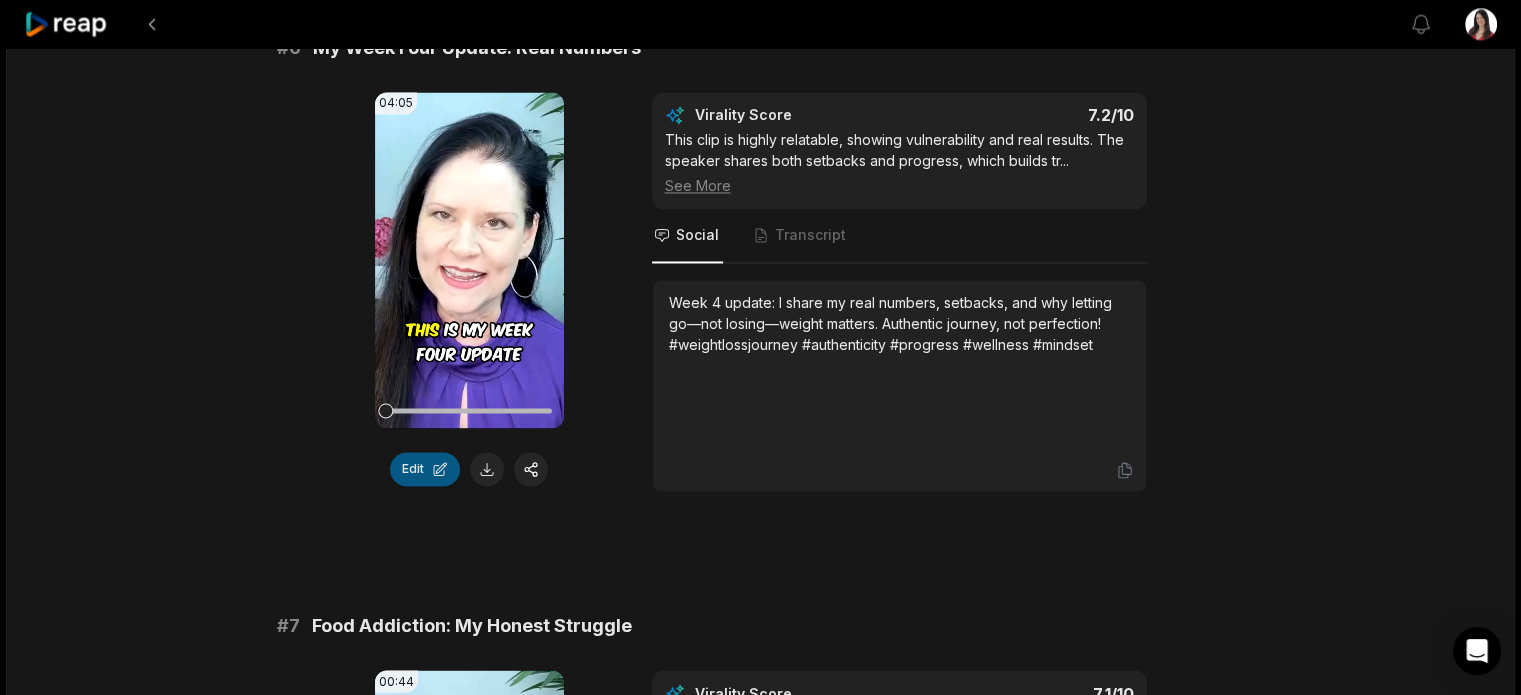 click on "Edit" at bounding box center [425, 469] 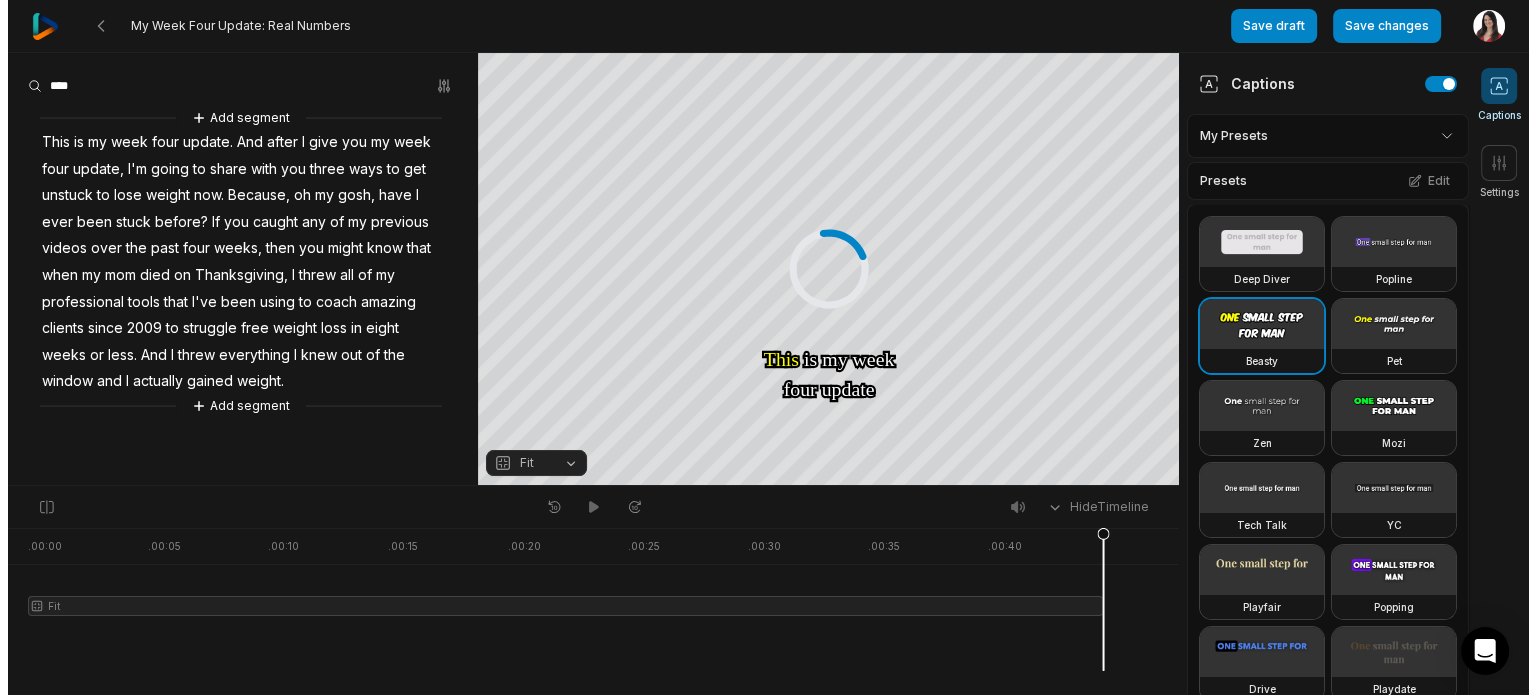 scroll, scrollTop: 0, scrollLeft: 0, axis: both 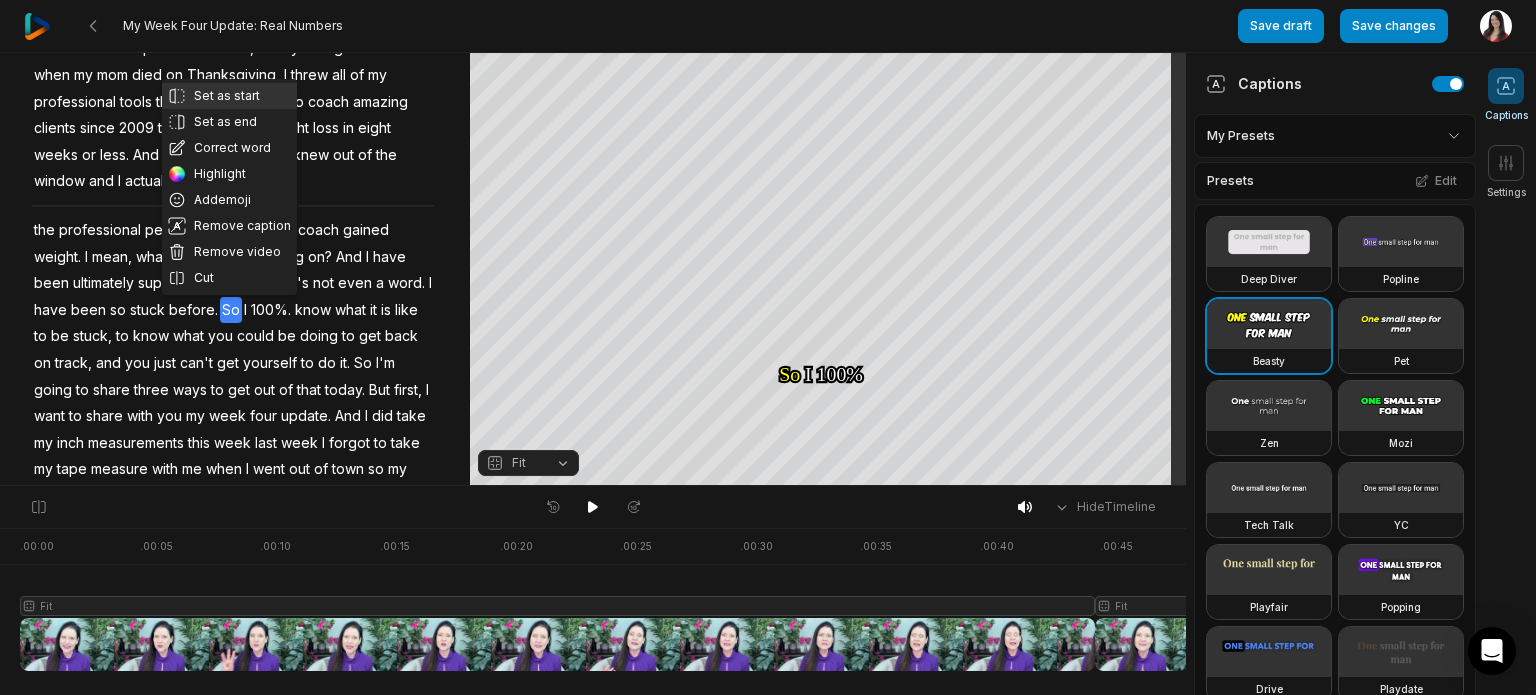 click on "Set as start" at bounding box center (229, 96) 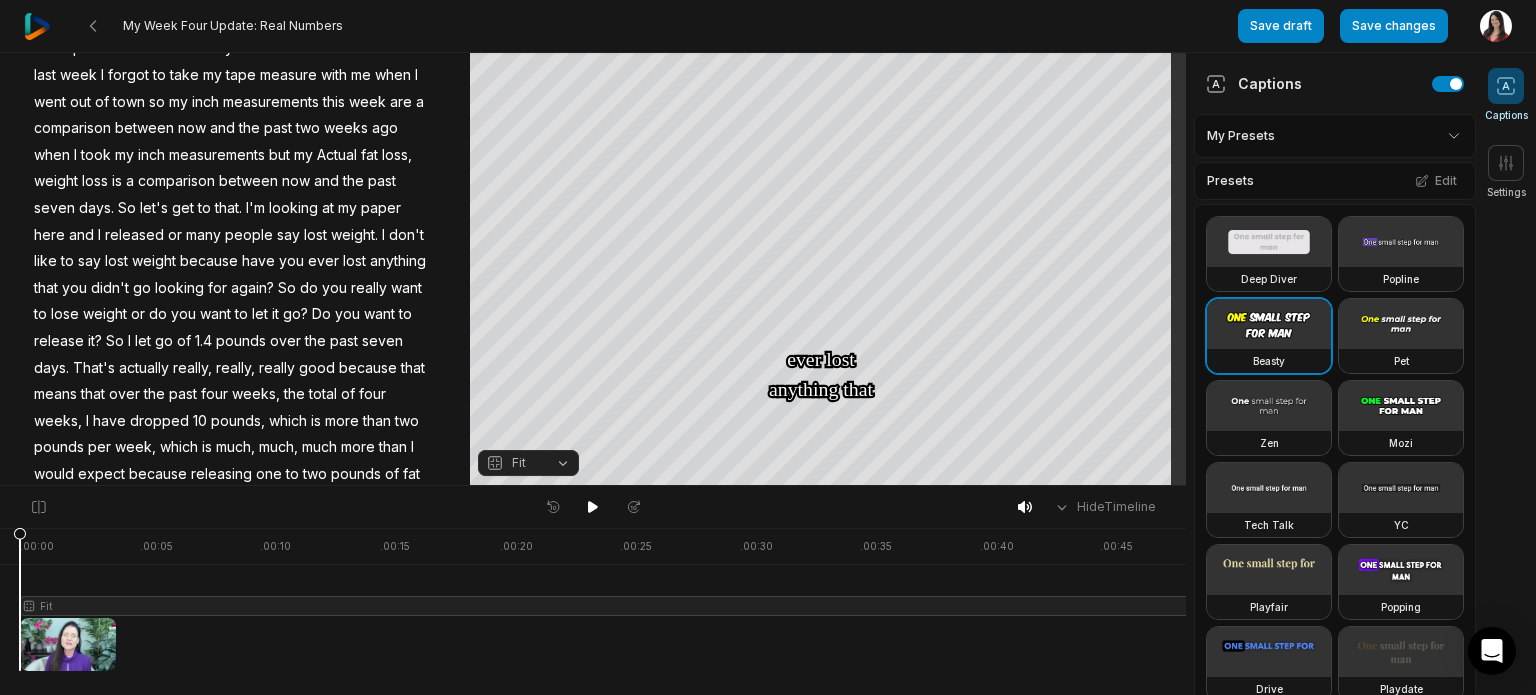 scroll, scrollTop: 0, scrollLeft: 0, axis: both 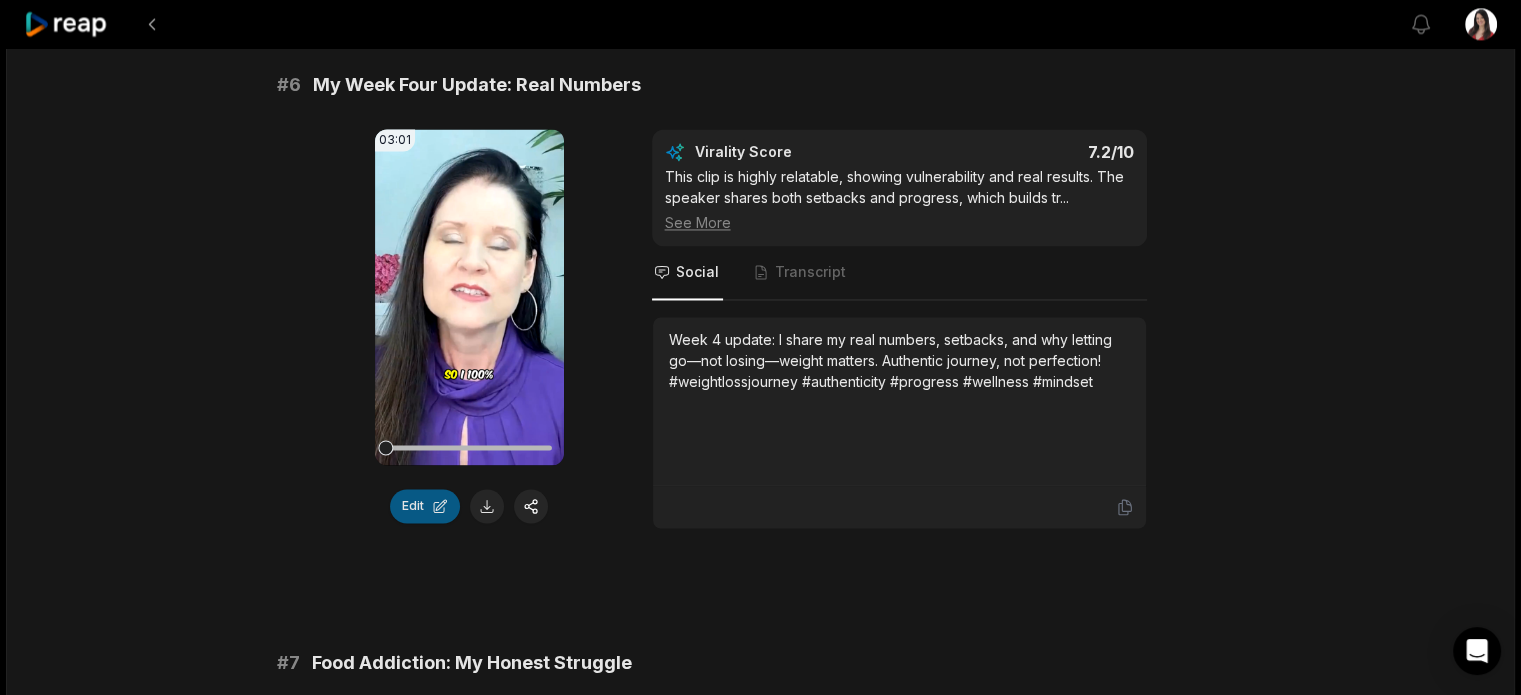 click on "Edit" at bounding box center (425, 506) 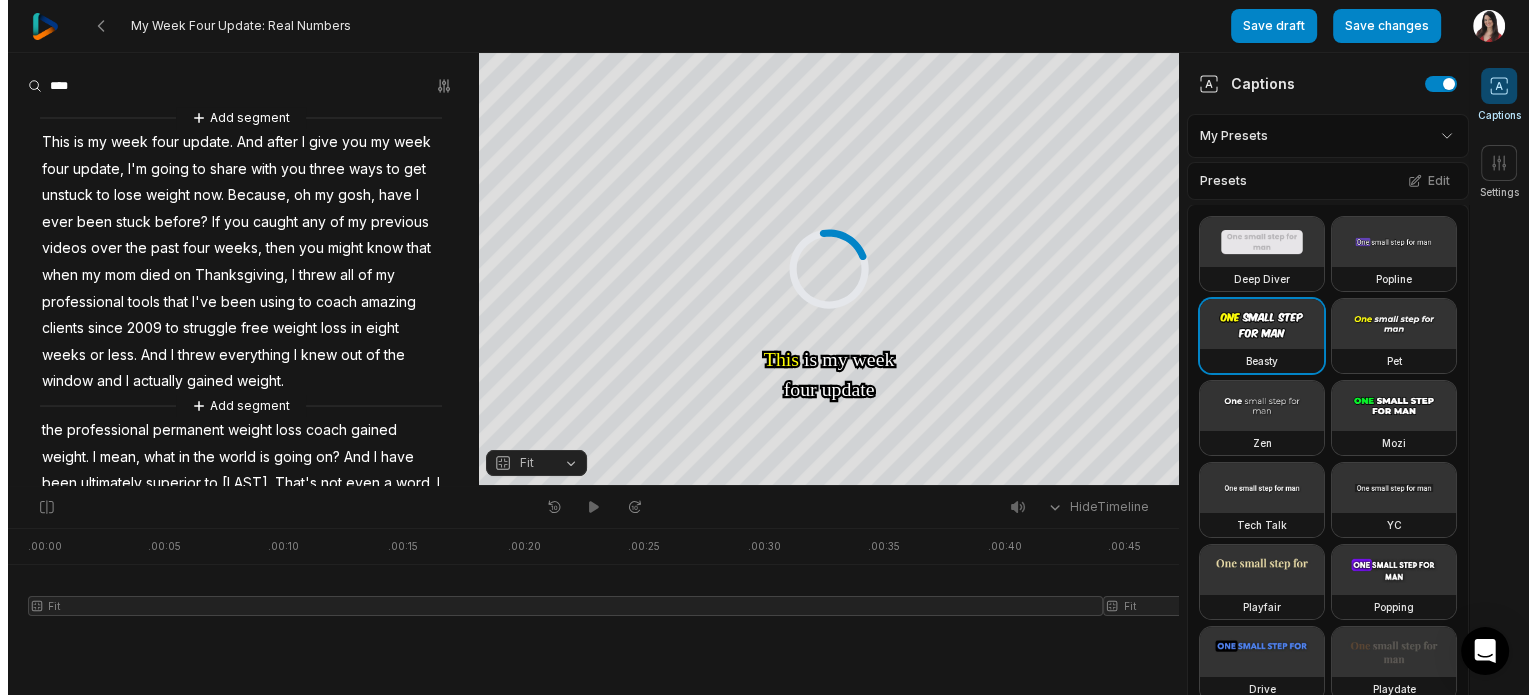 scroll, scrollTop: 0, scrollLeft: 0, axis: both 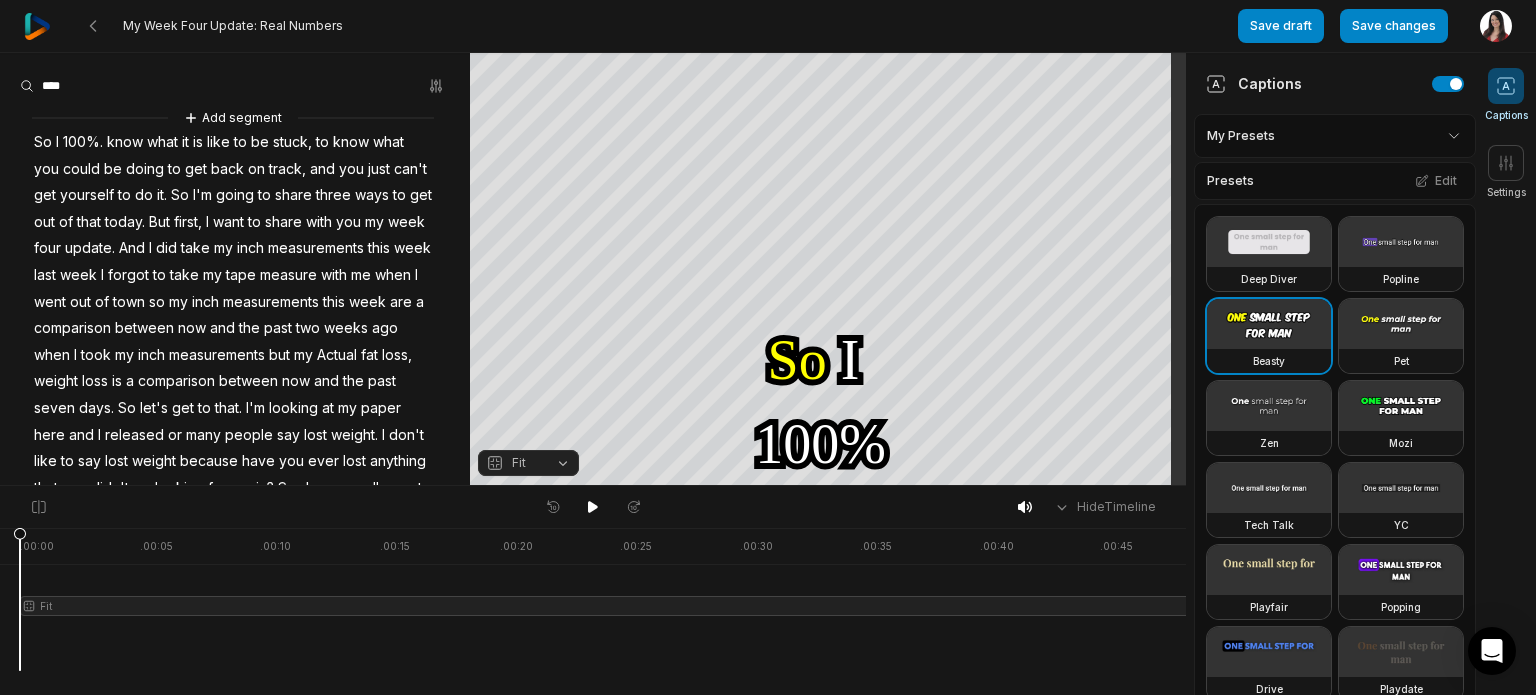click at bounding box center (95, 86) 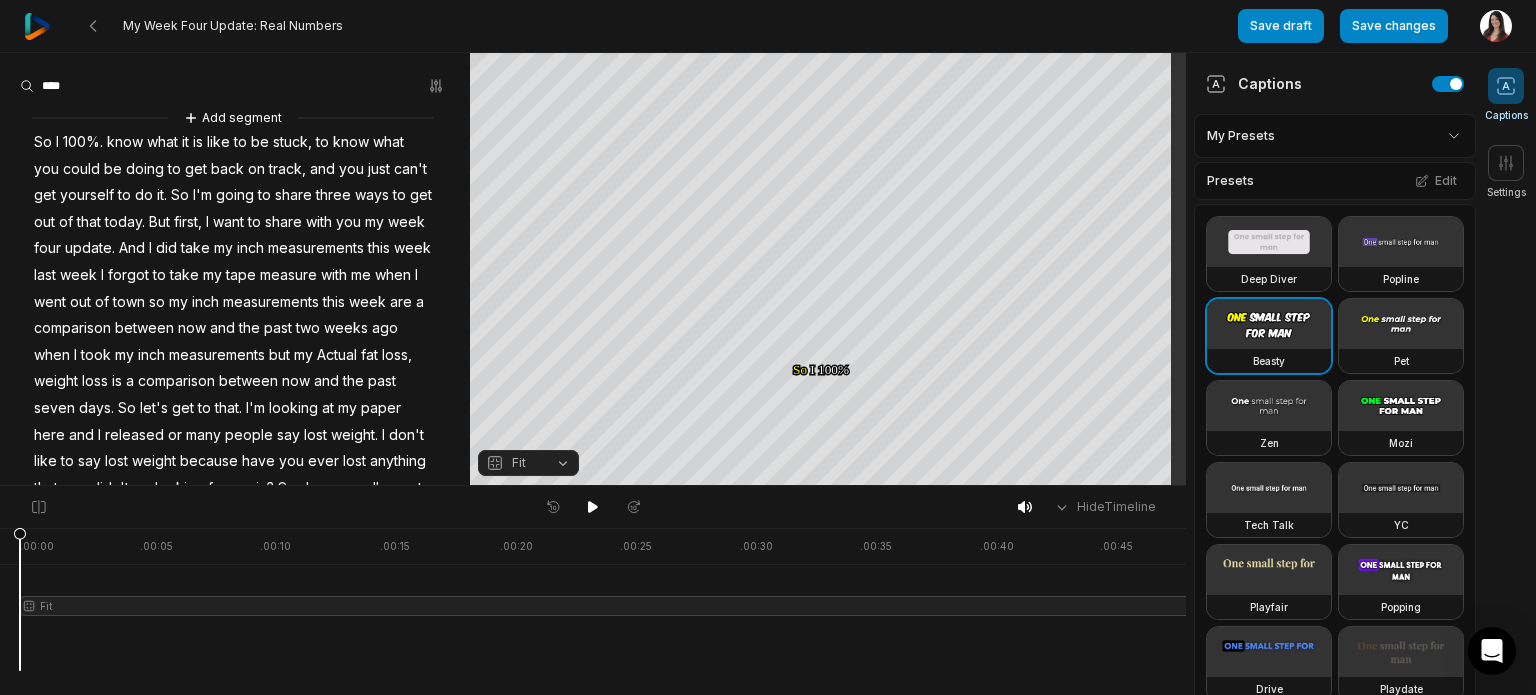 click at bounding box center [95, 86] 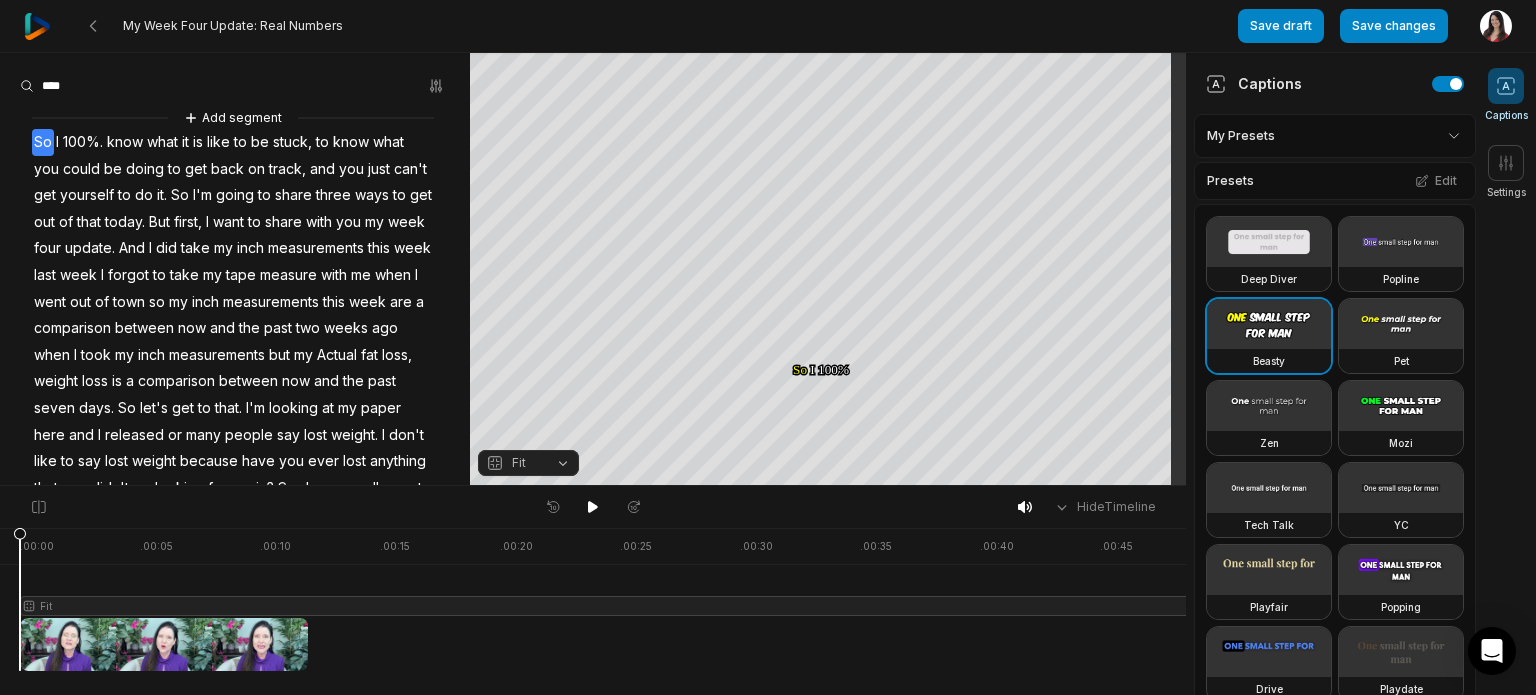 type on "*" 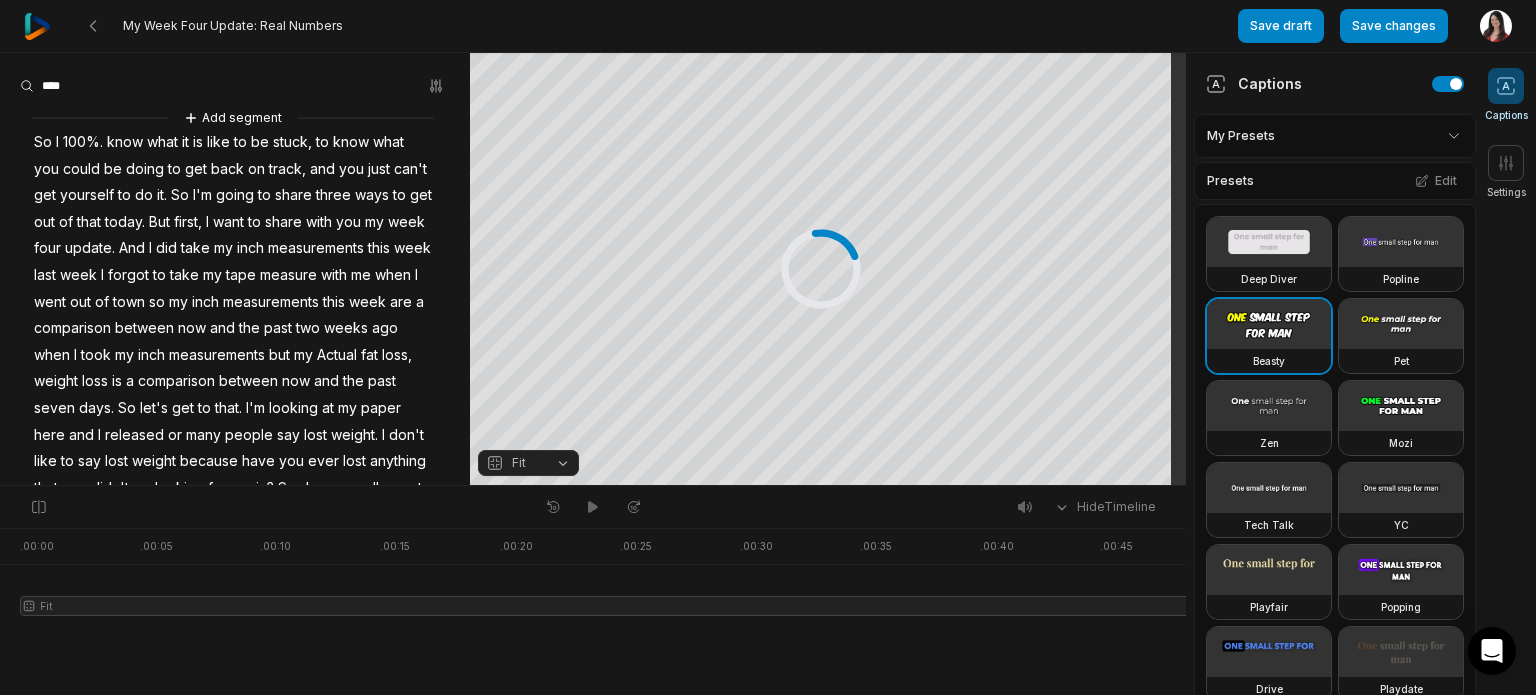 scroll, scrollTop: 0, scrollLeft: 0, axis: both 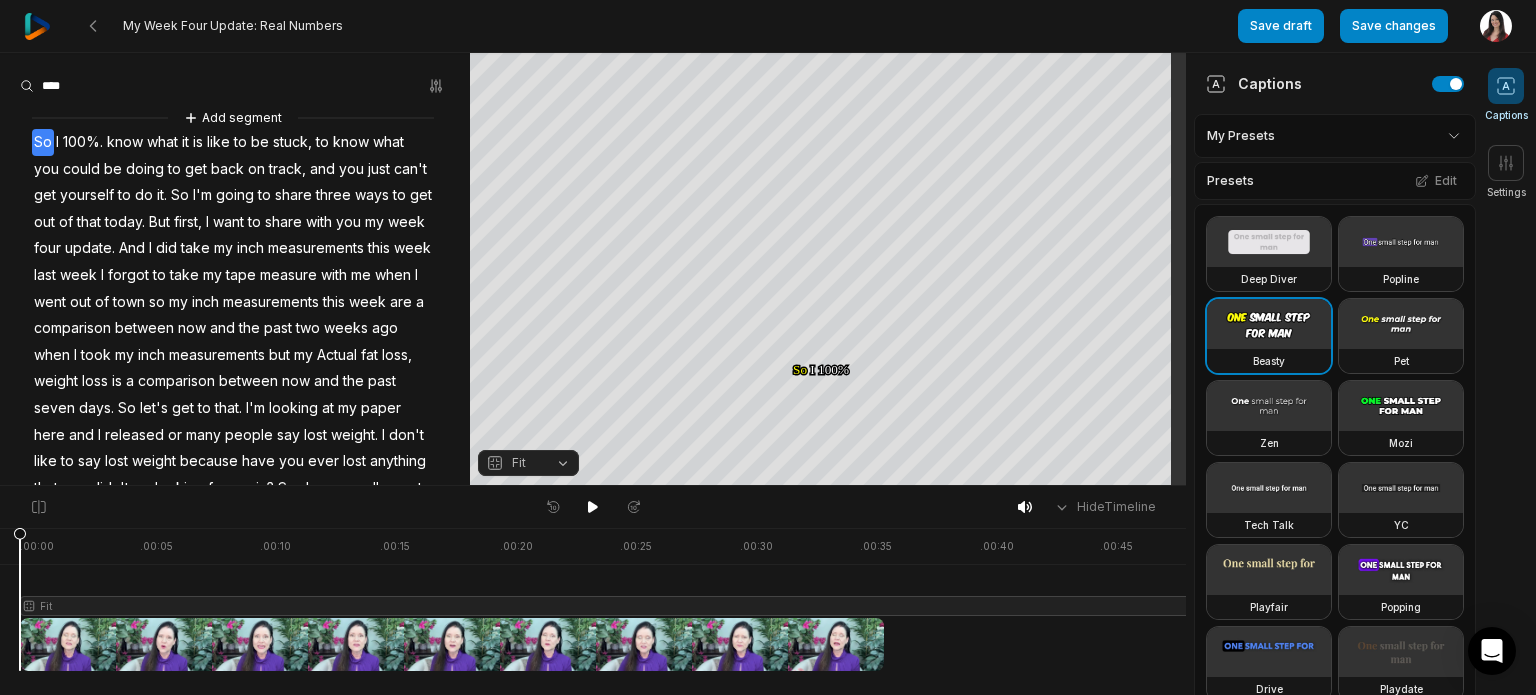 click on "Presets Edit" at bounding box center (1335, 181) 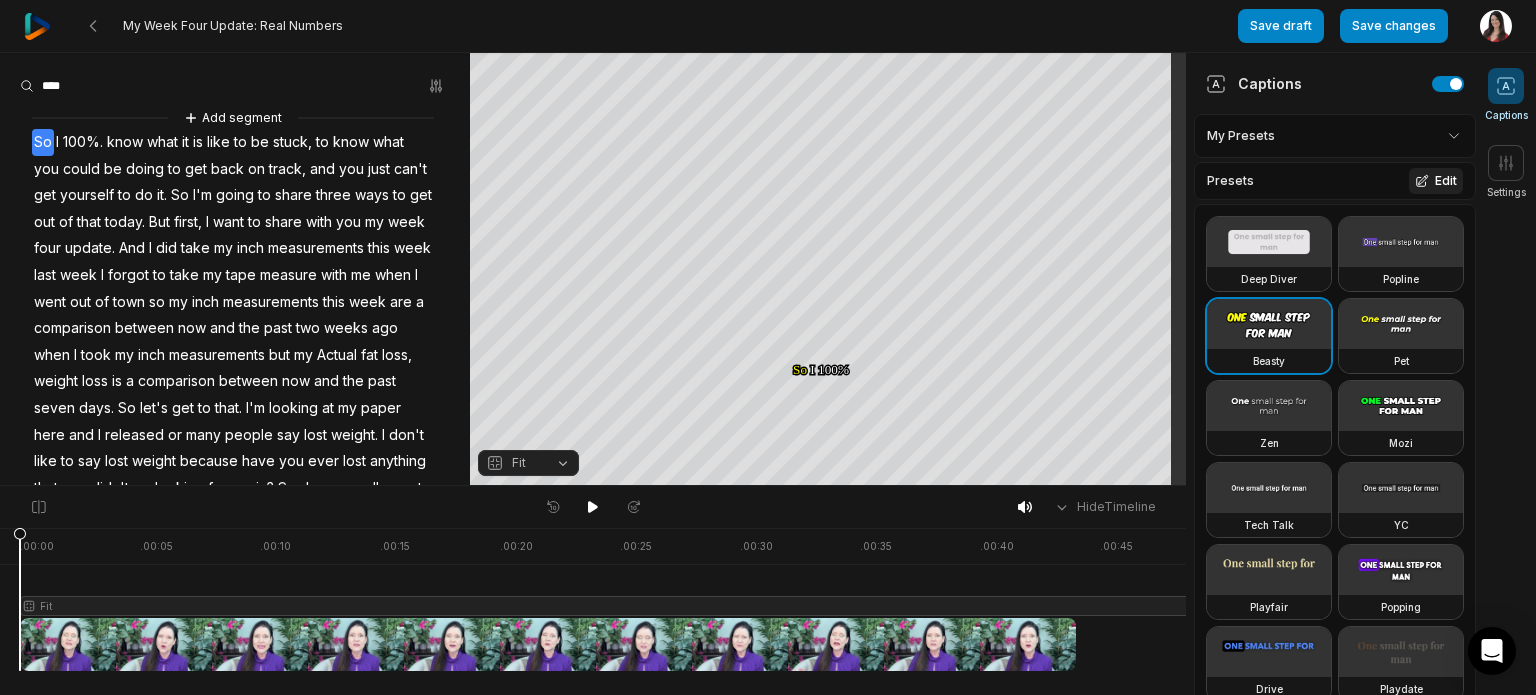 click on "Edit" at bounding box center (1436, 181) 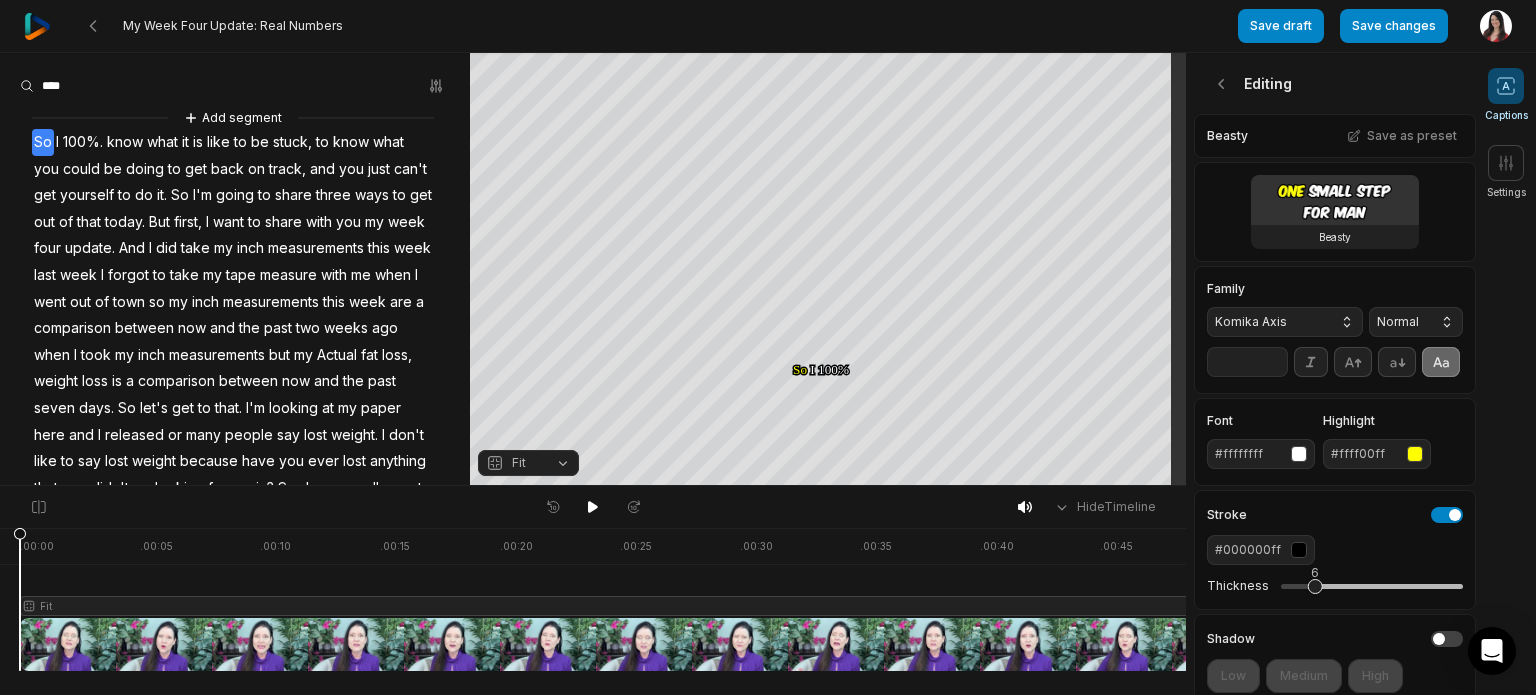 type on "**" 